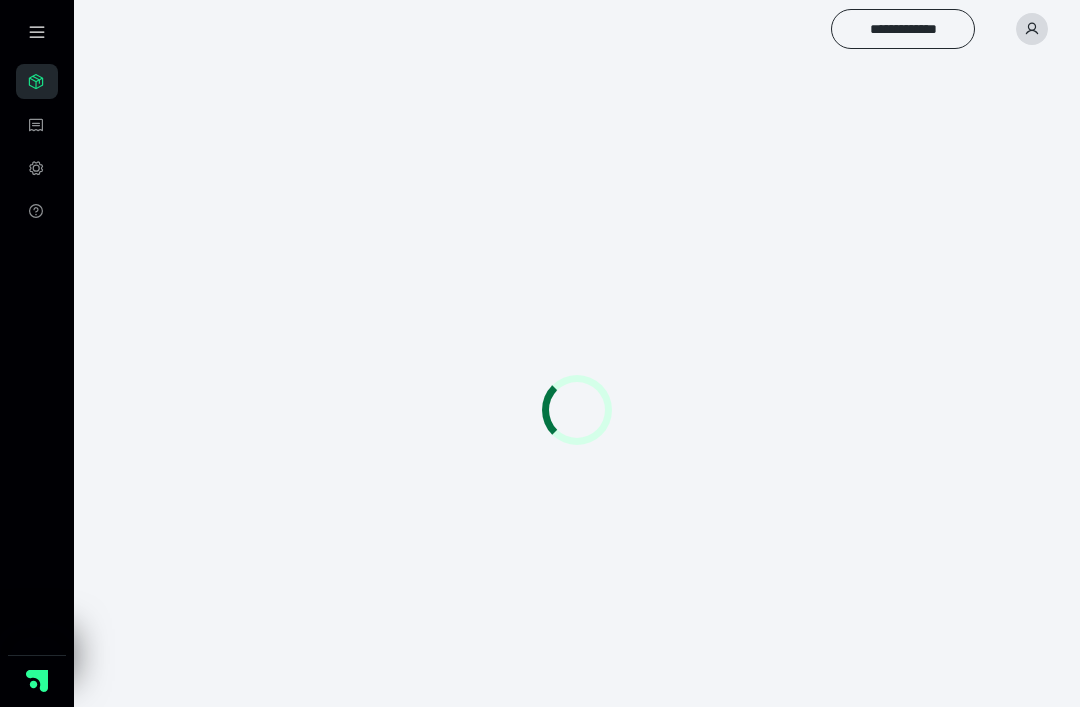scroll, scrollTop: 0, scrollLeft: 0, axis: both 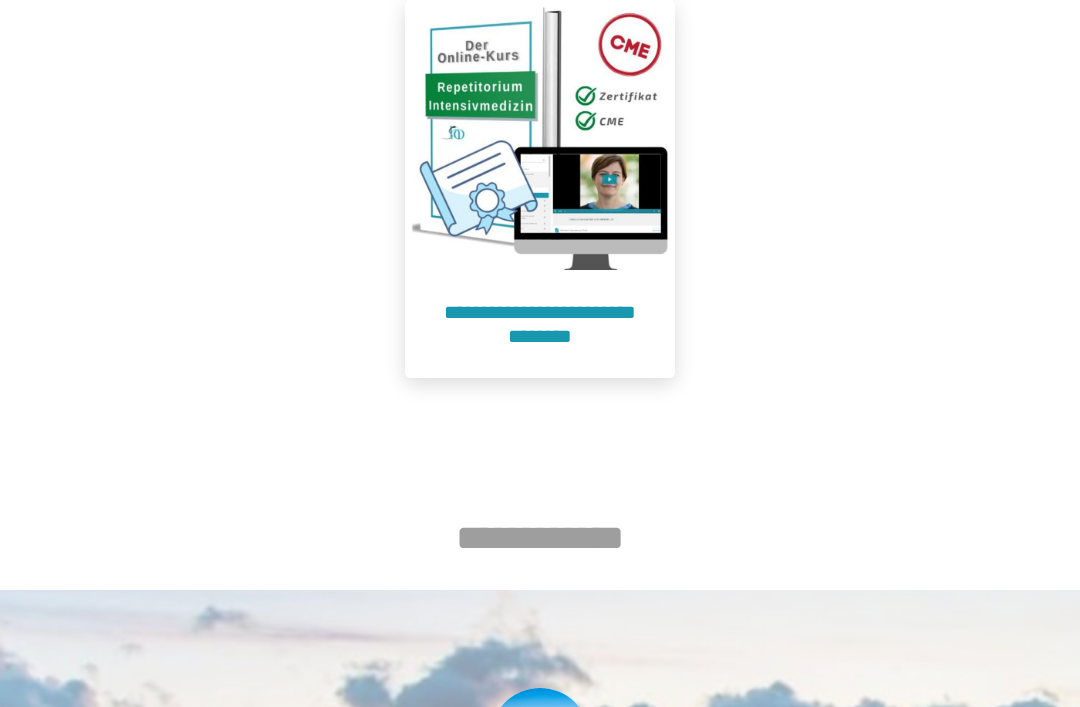 click on "**********" at bounding box center [540, 324] 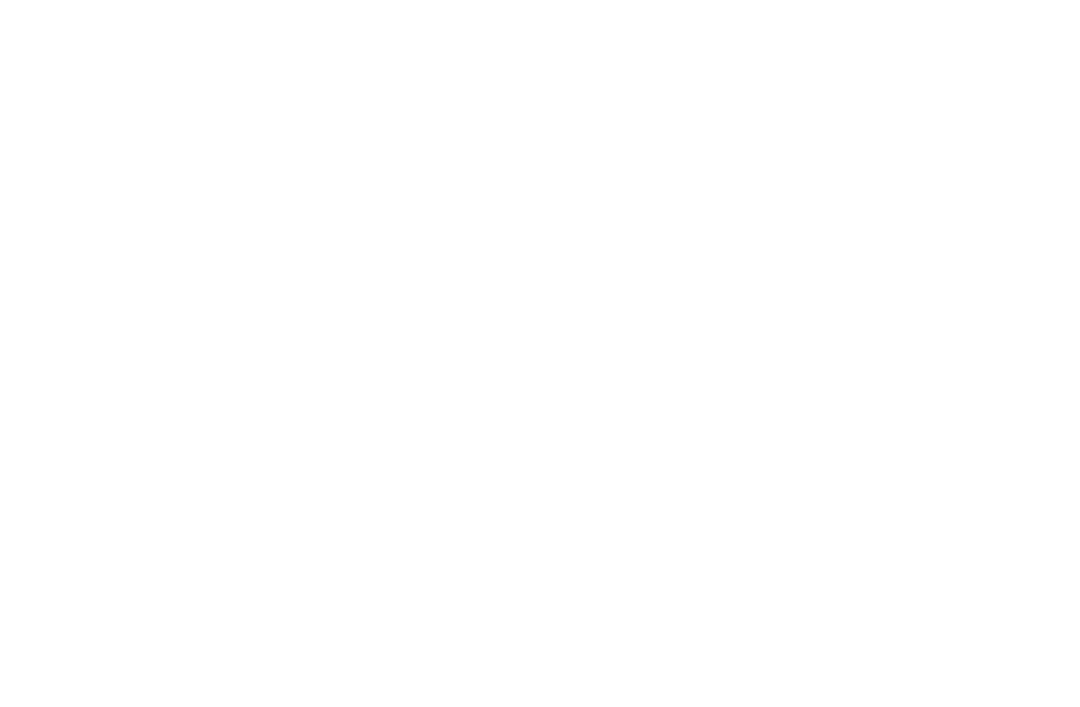 scroll, scrollTop: 91, scrollLeft: 0, axis: vertical 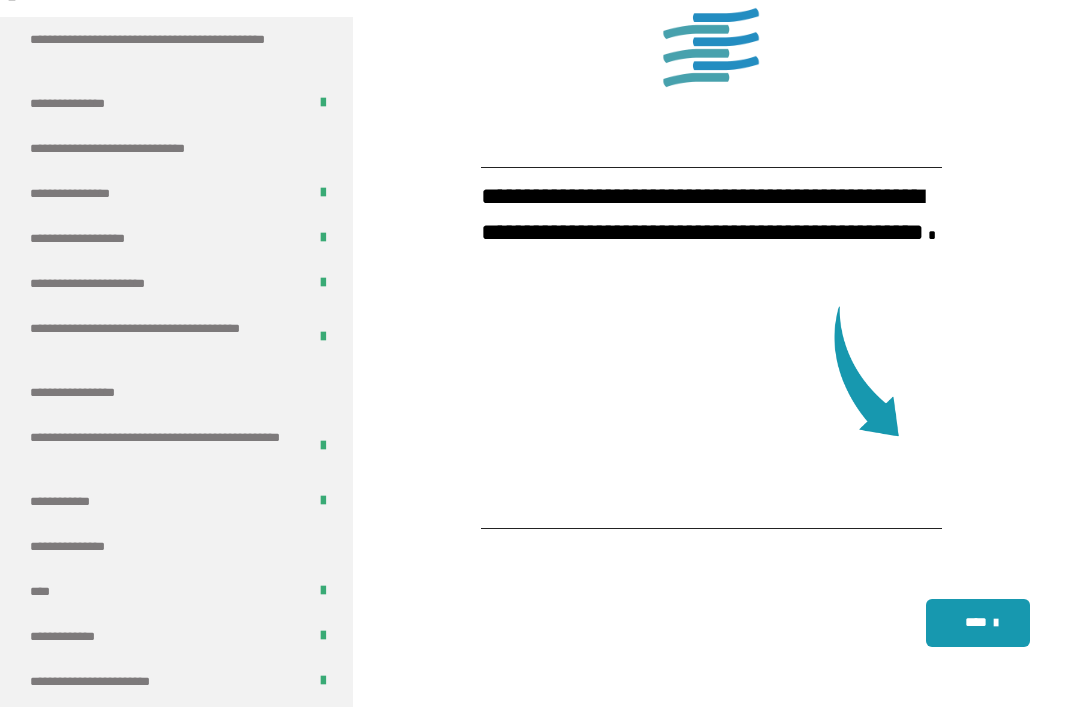click on "**********" at bounding box center [160, 338] 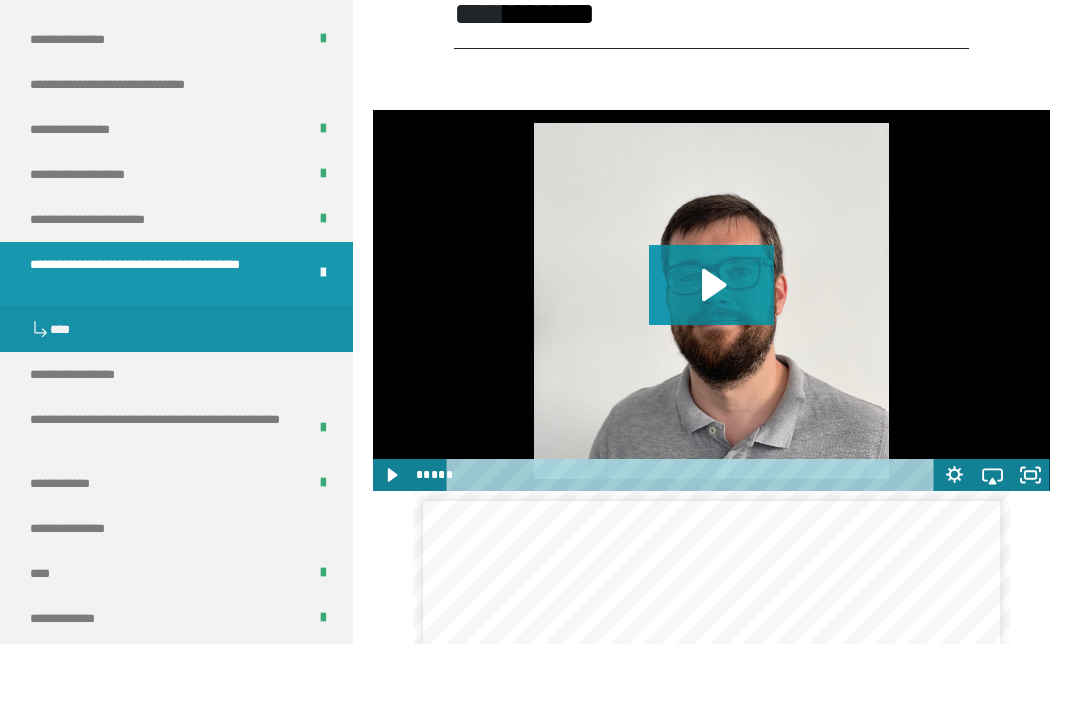 scroll, scrollTop: 3292, scrollLeft: 0, axis: vertical 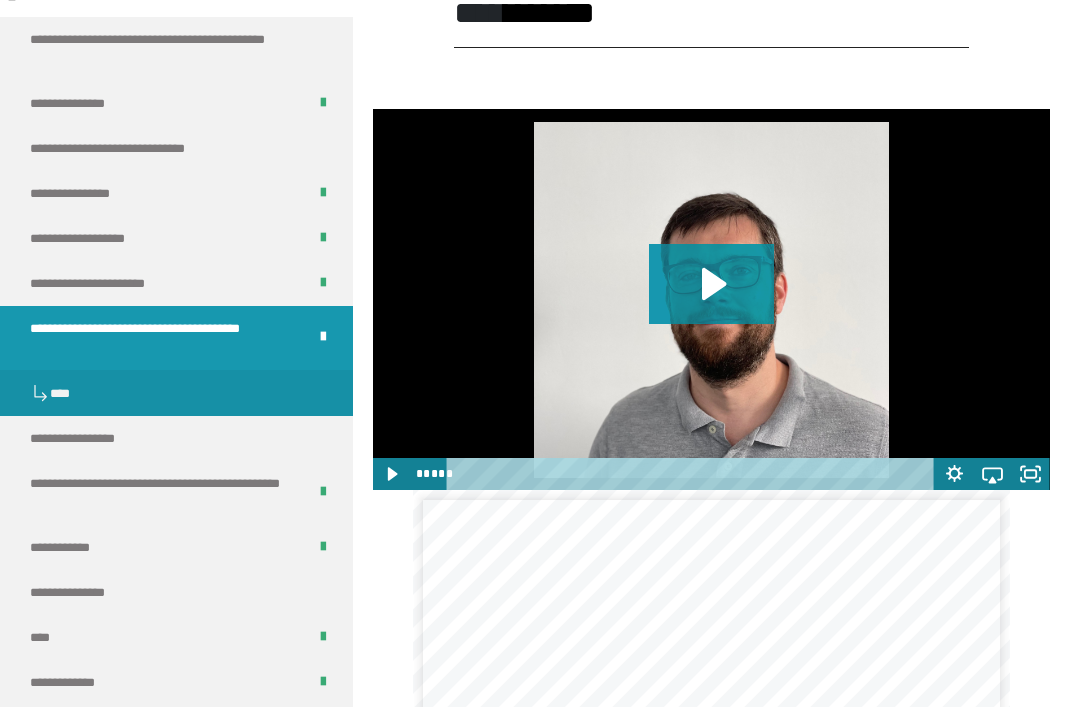 click at bounding box center (711, 299) 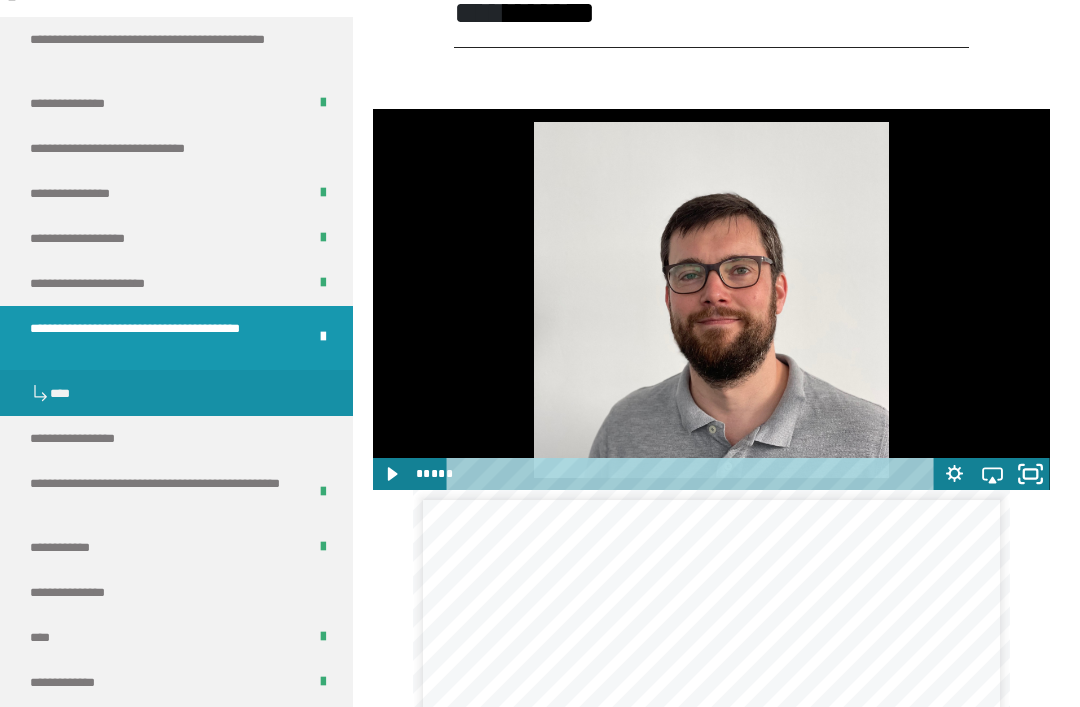 click 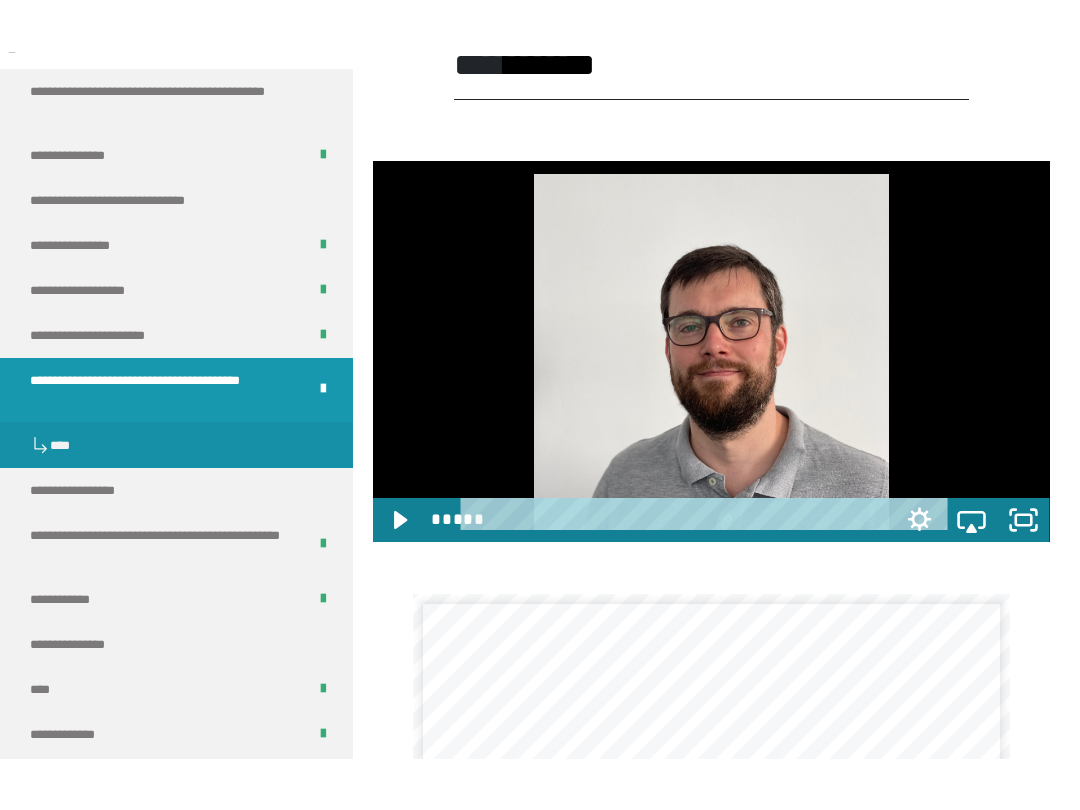 scroll, scrollTop: 3291, scrollLeft: 0, axis: vertical 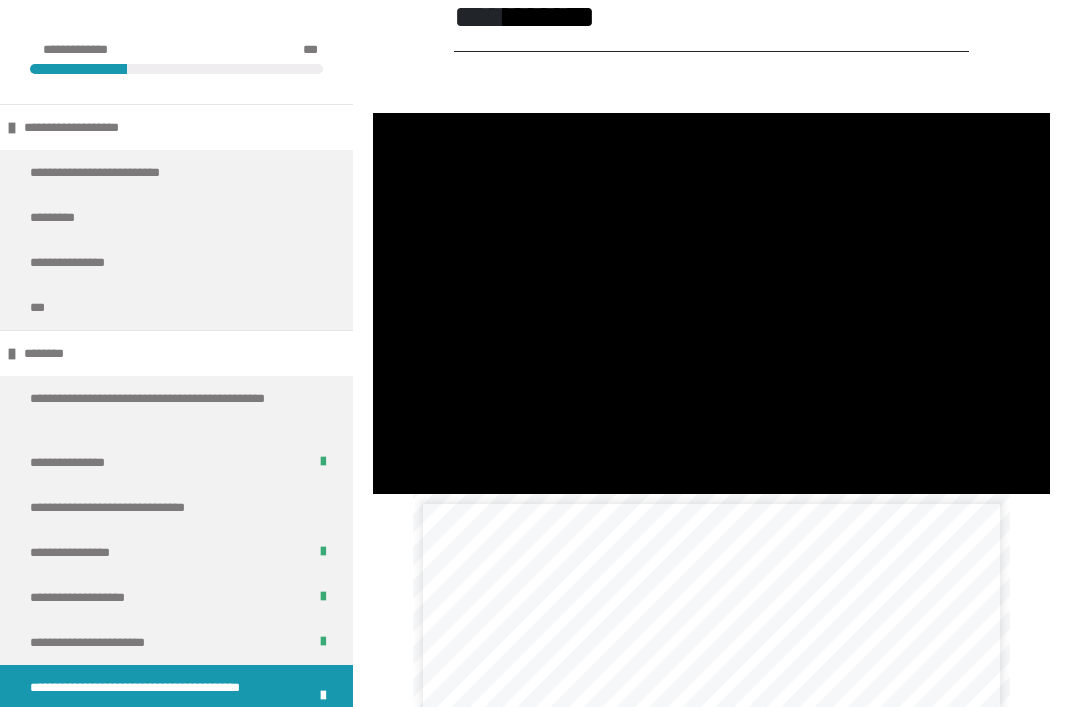 click at bounding box center [711, 303] 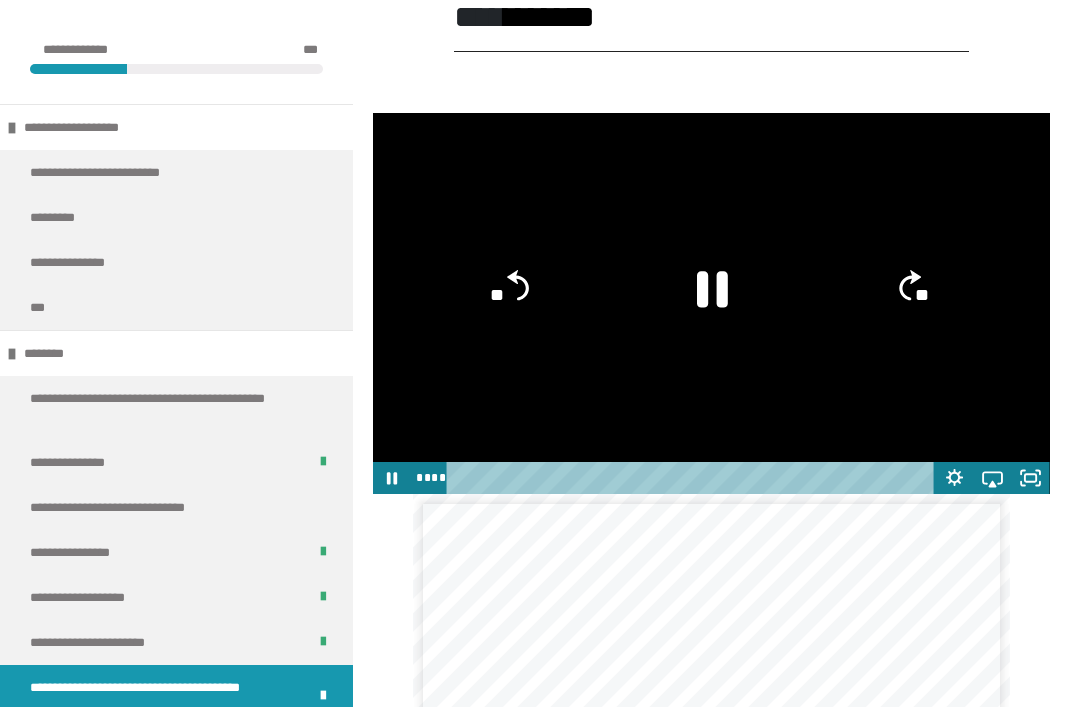 click 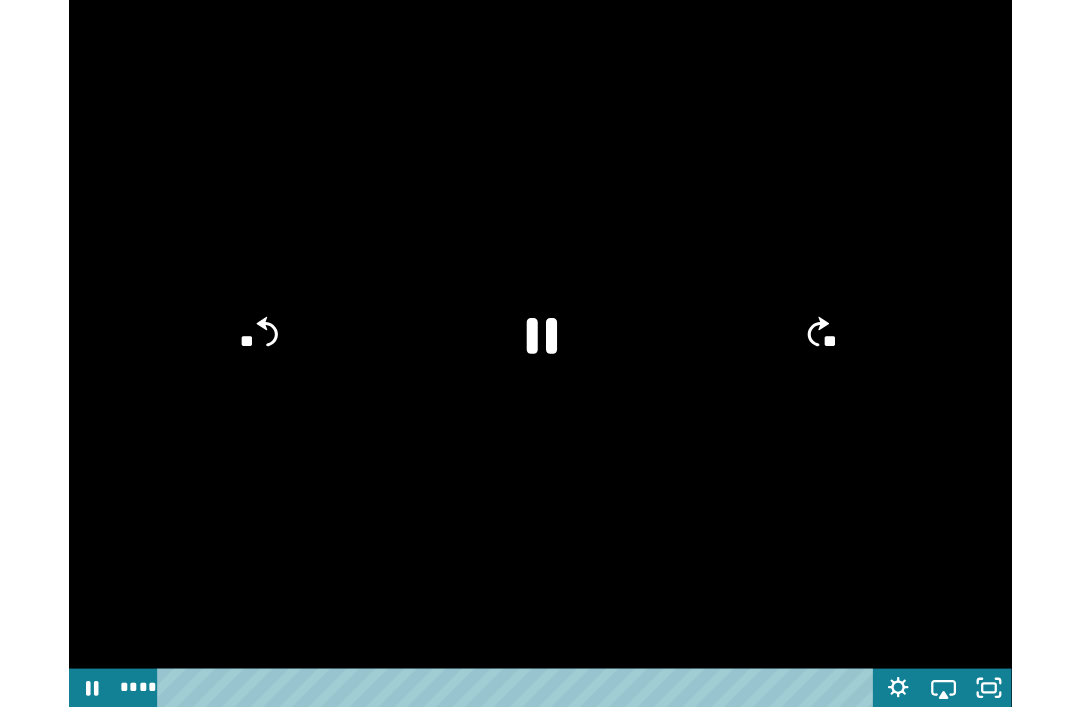 scroll, scrollTop: 0, scrollLeft: 0, axis: both 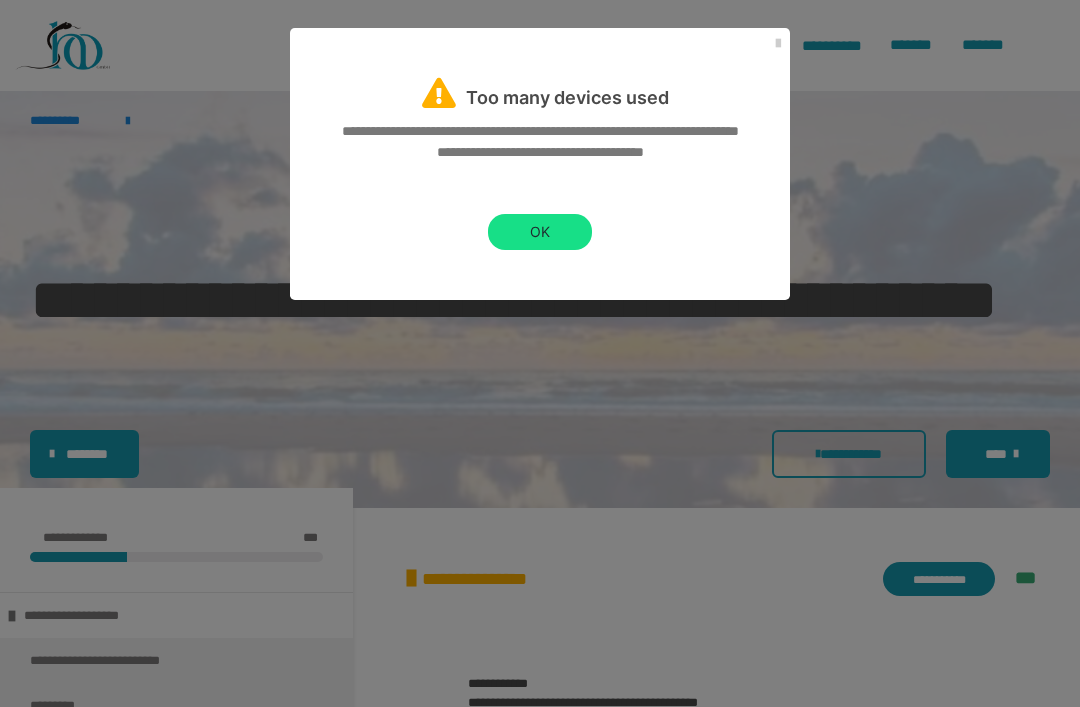 click on "OK" at bounding box center [540, 232] 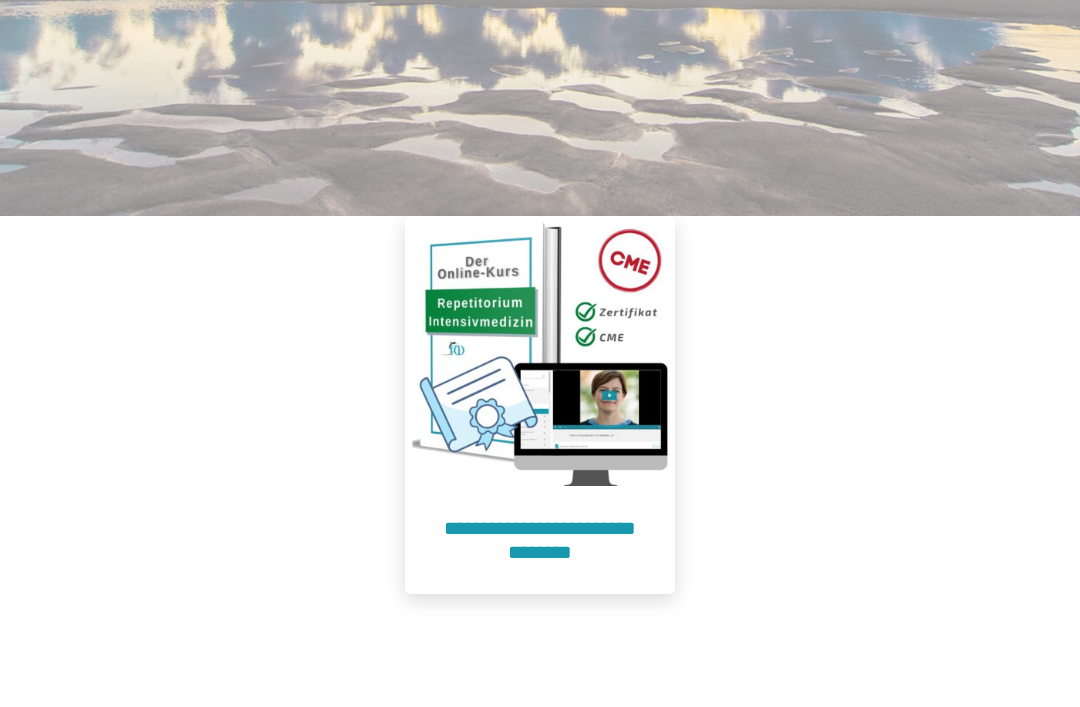 scroll, scrollTop: 510, scrollLeft: 0, axis: vertical 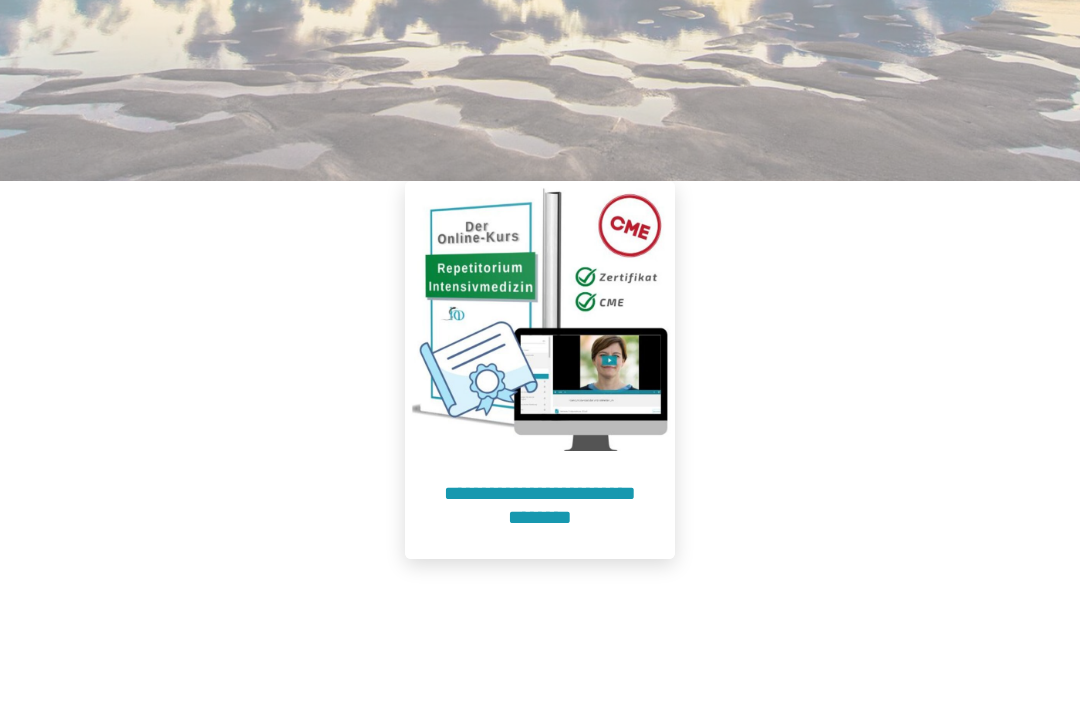 click on "**********" at bounding box center [540, 505] 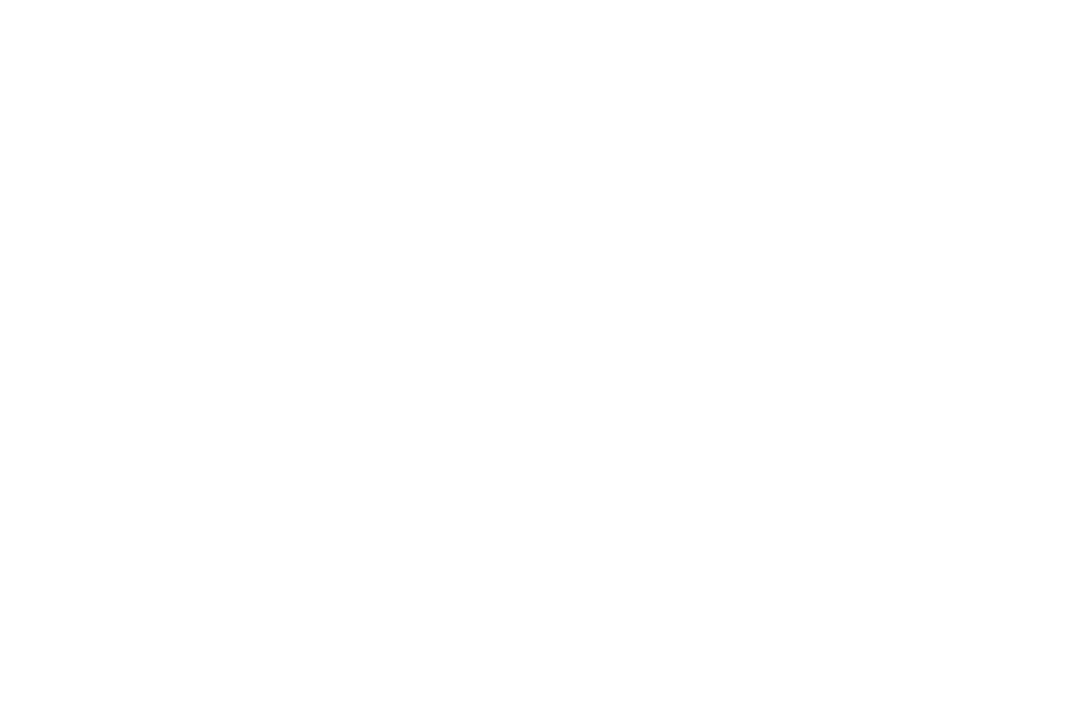 scroll, scrollTop: 91, scrollLeft: 0, axis: vertical 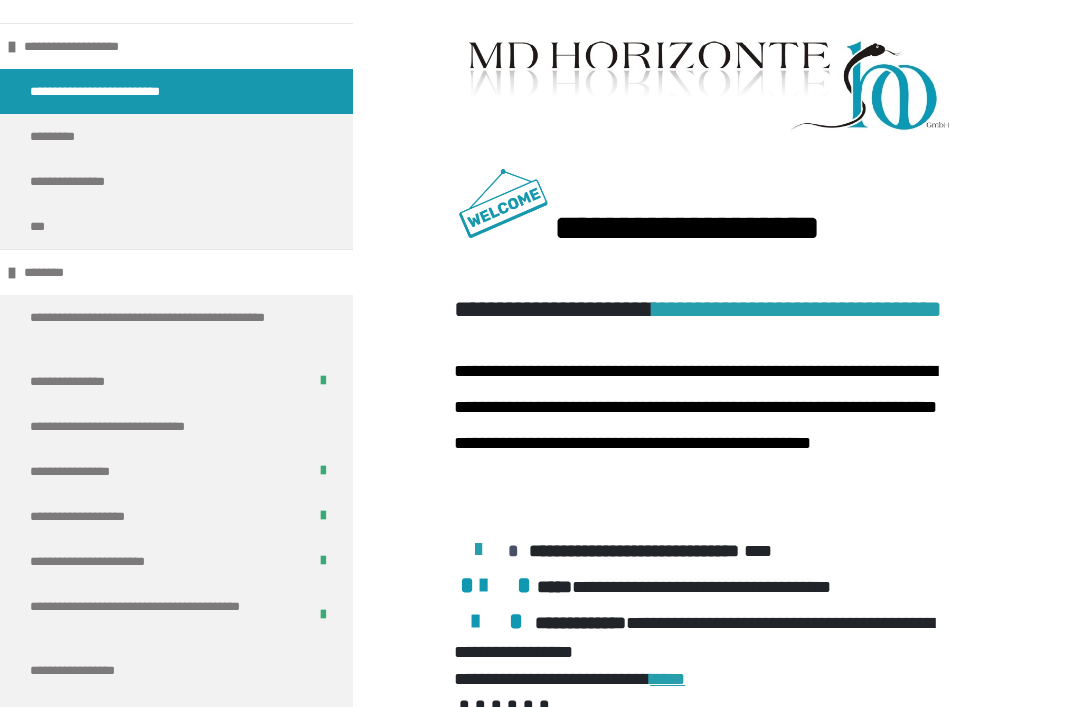 click on "**********" at bounding box center (176, 471) 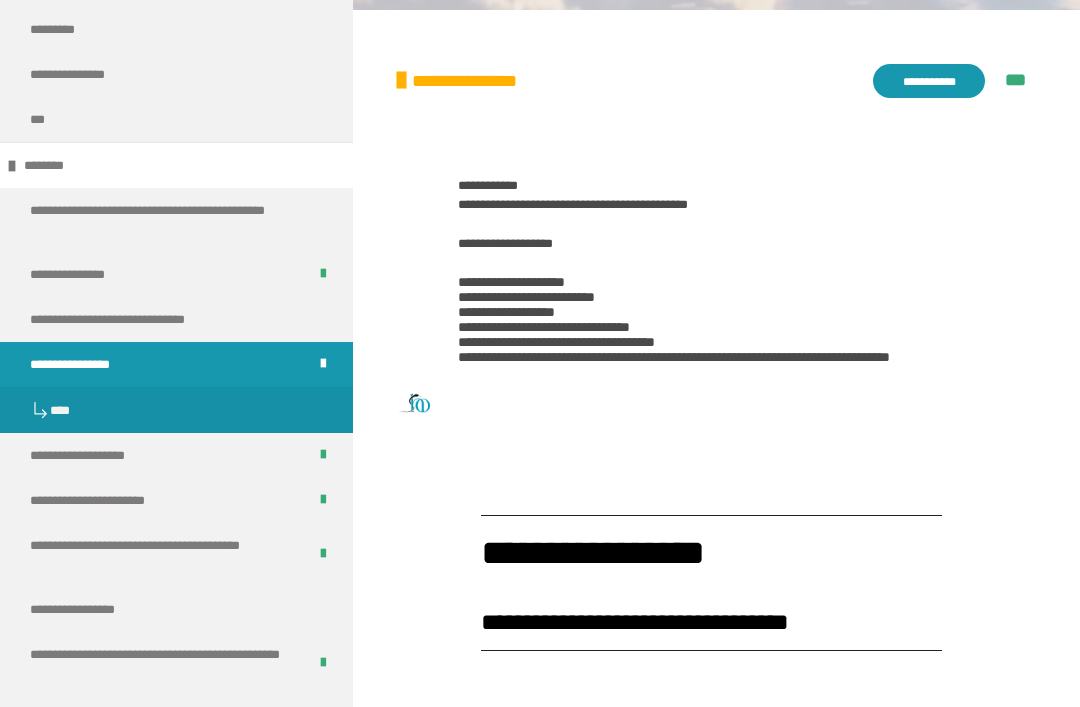 scroll, scrollTop: 283, scrollLeft: 0, axis: vertical 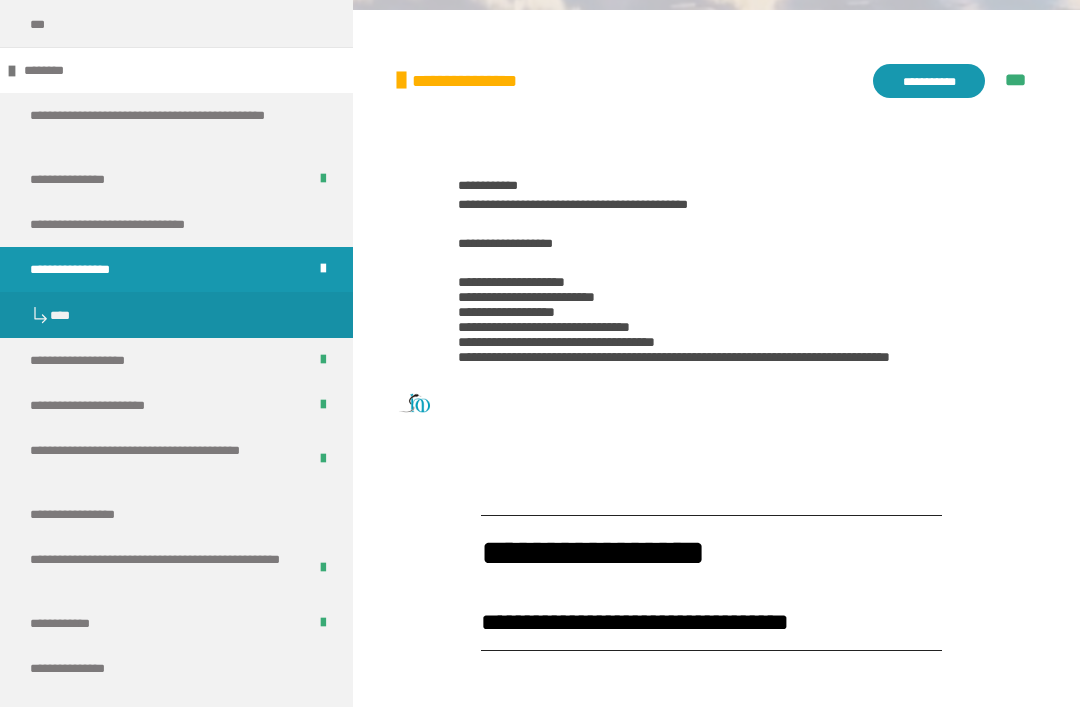 click on "**********" at bounding box center (160, 569) 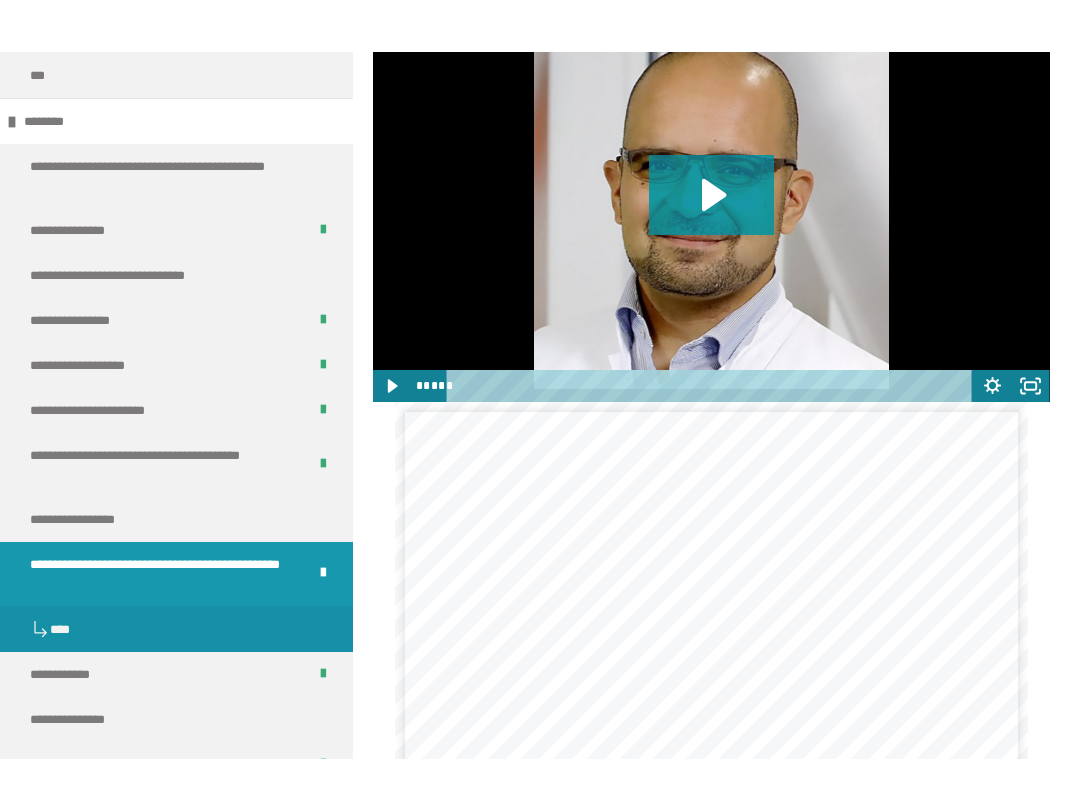 scroll, scrollTop: 1936, scrollLeft: 0, axis: vertical 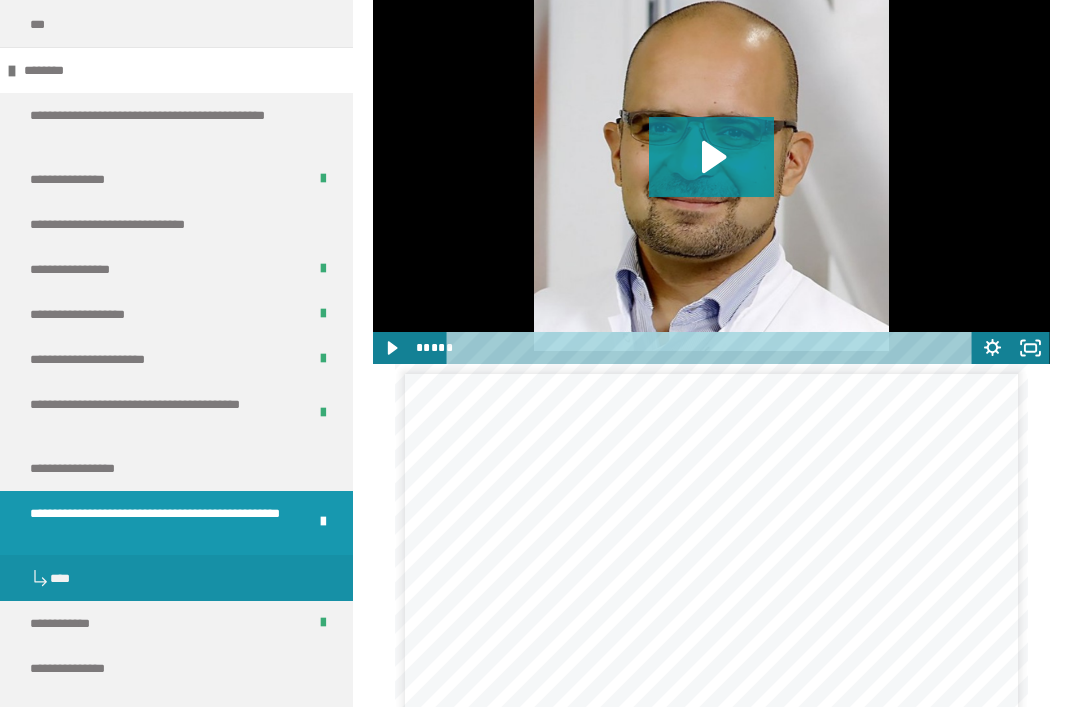 click 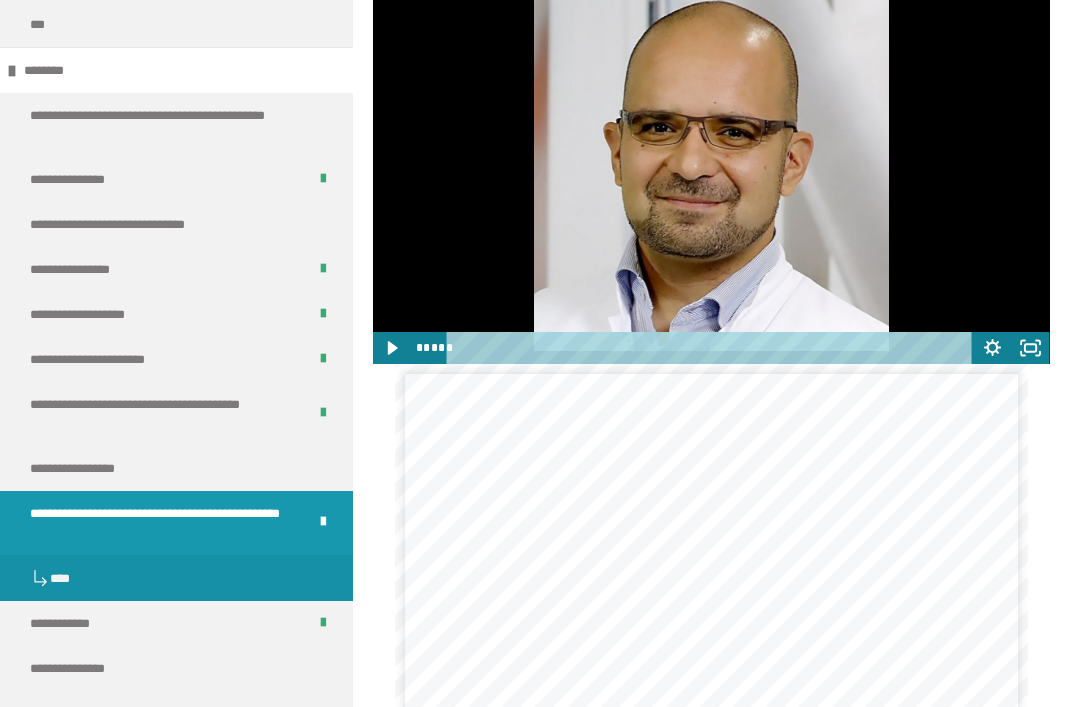 click 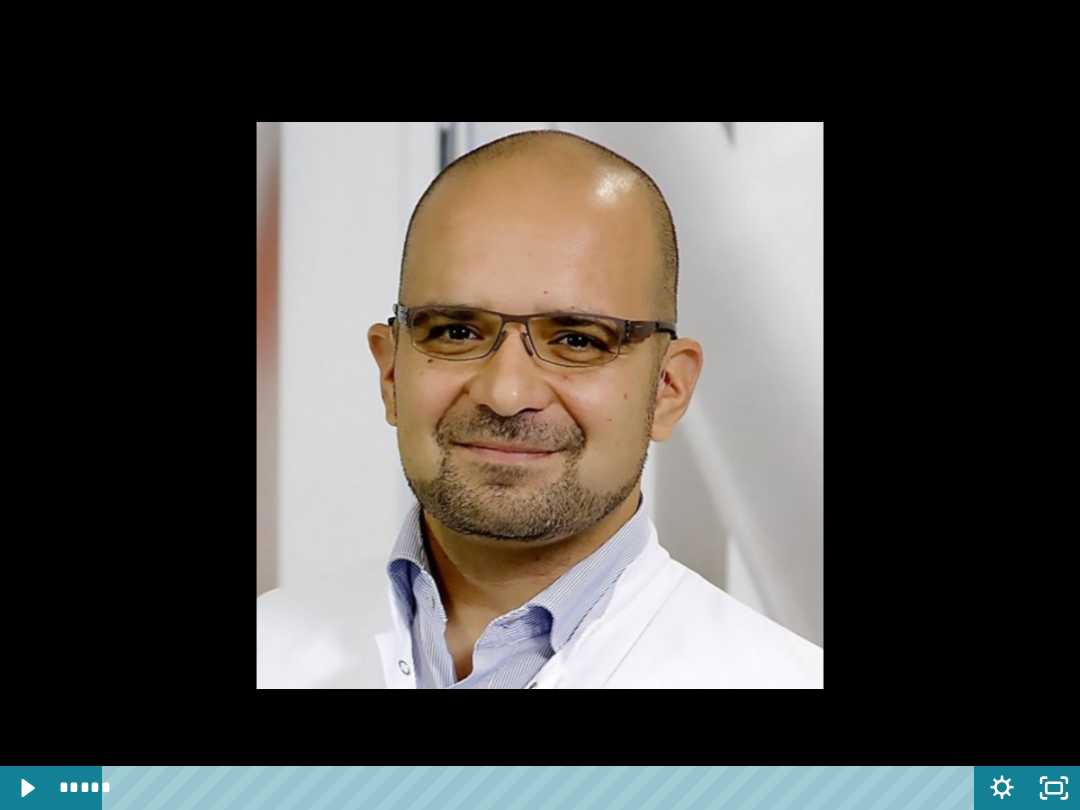 scroll, scrollTop: 0, scrollLeft: 0, axis: both 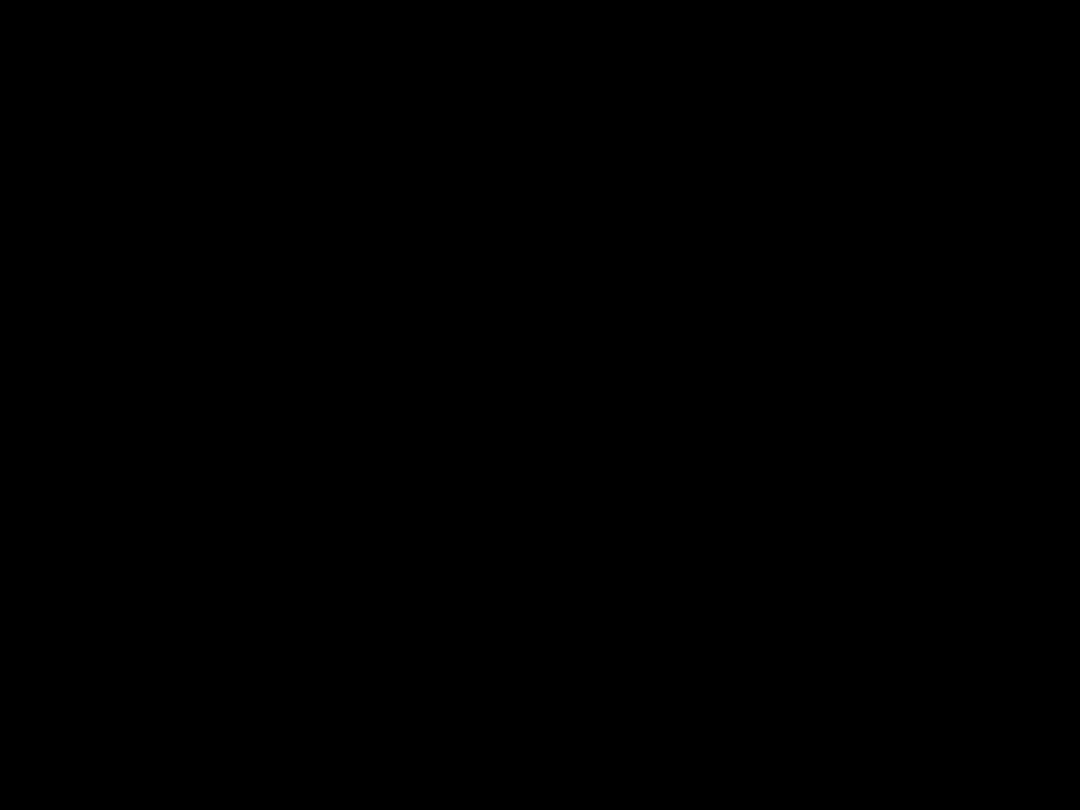 click 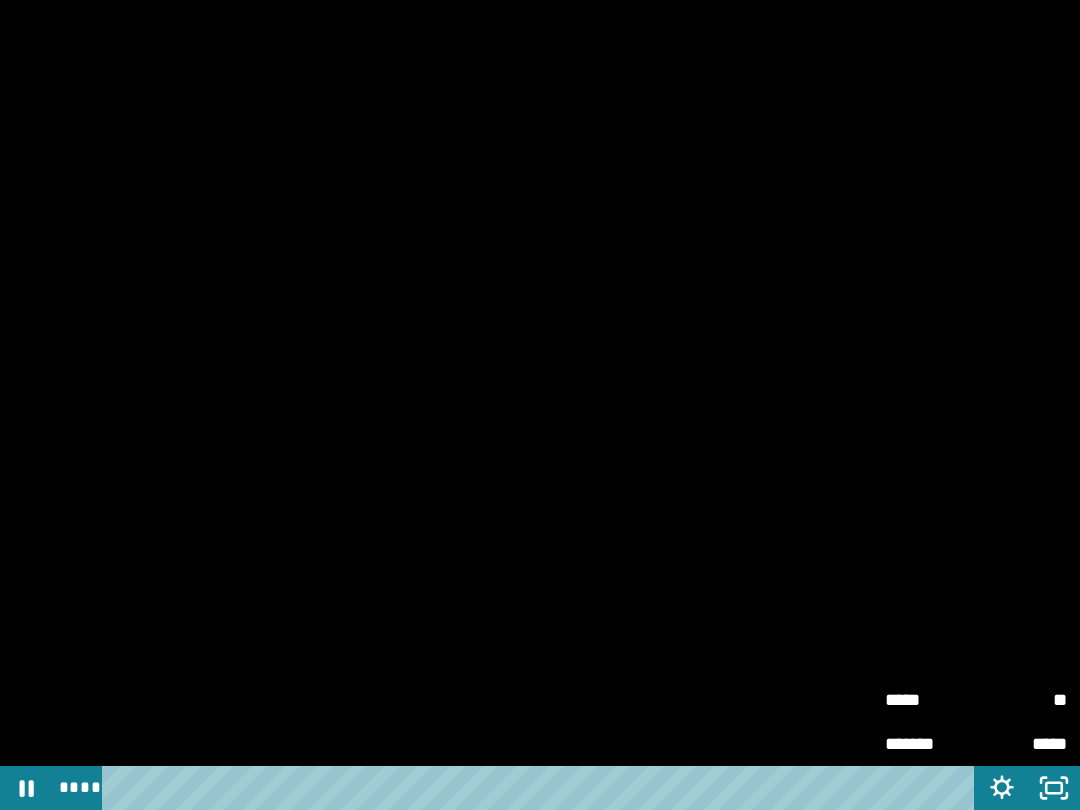 click 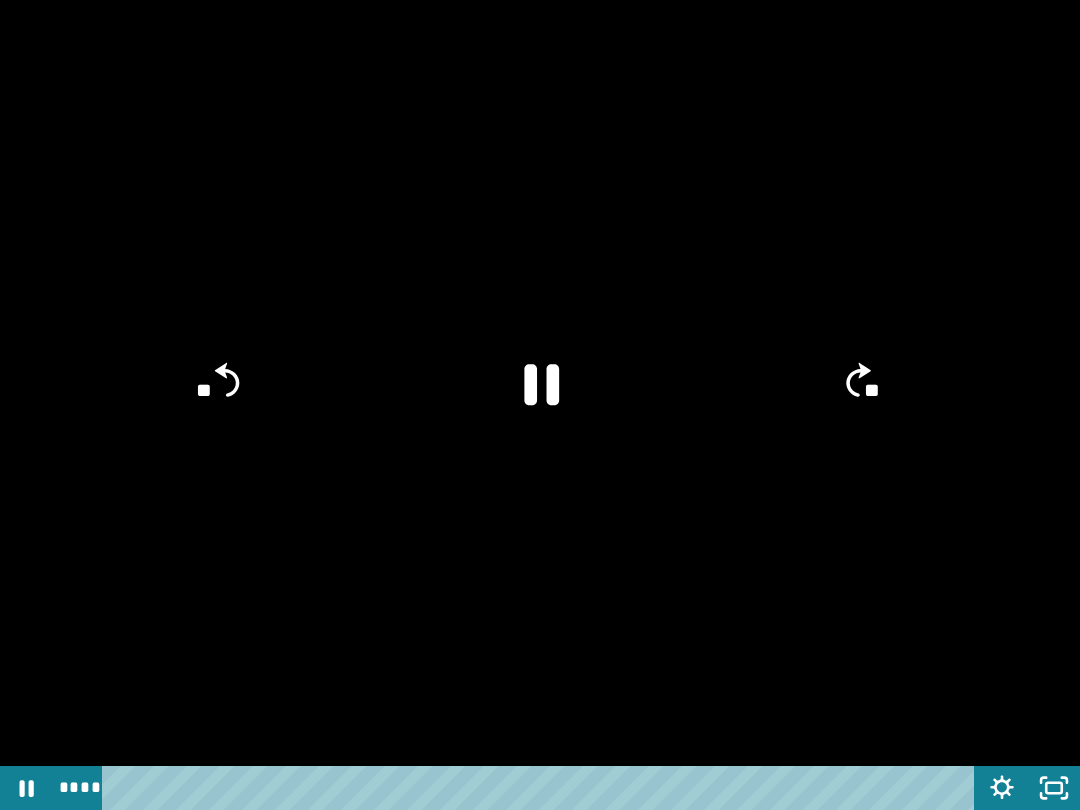 click 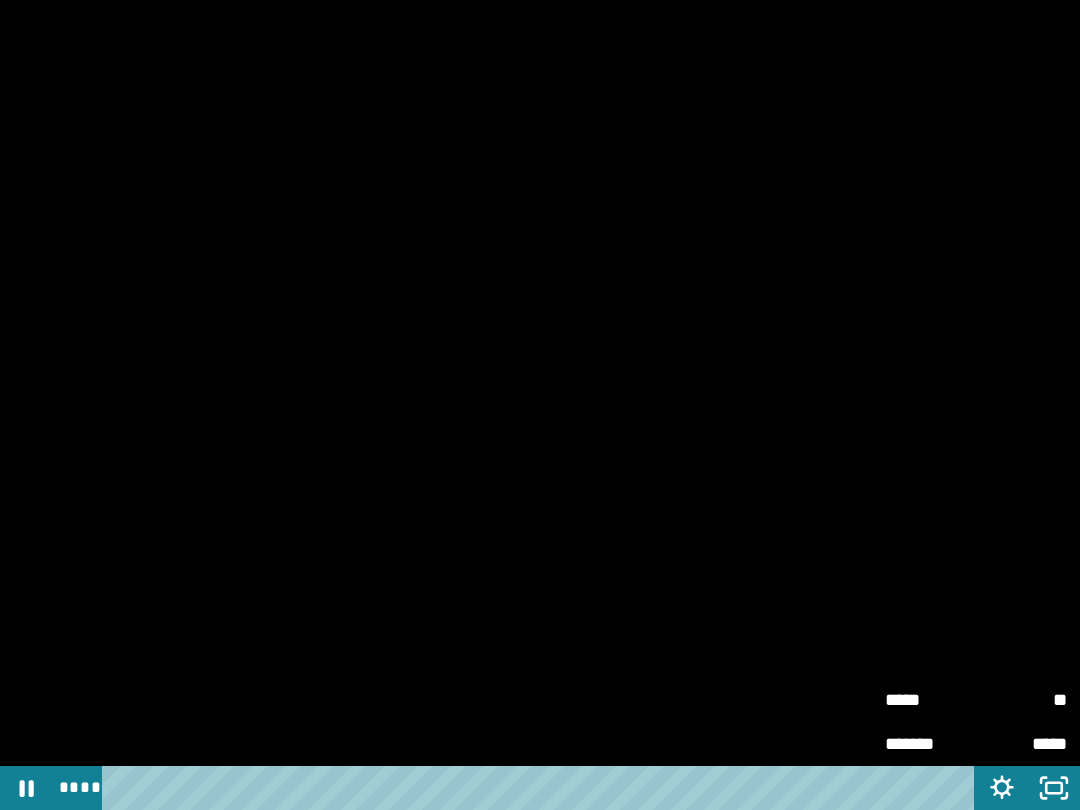 click on "**" at bounding box center [1021, 692] 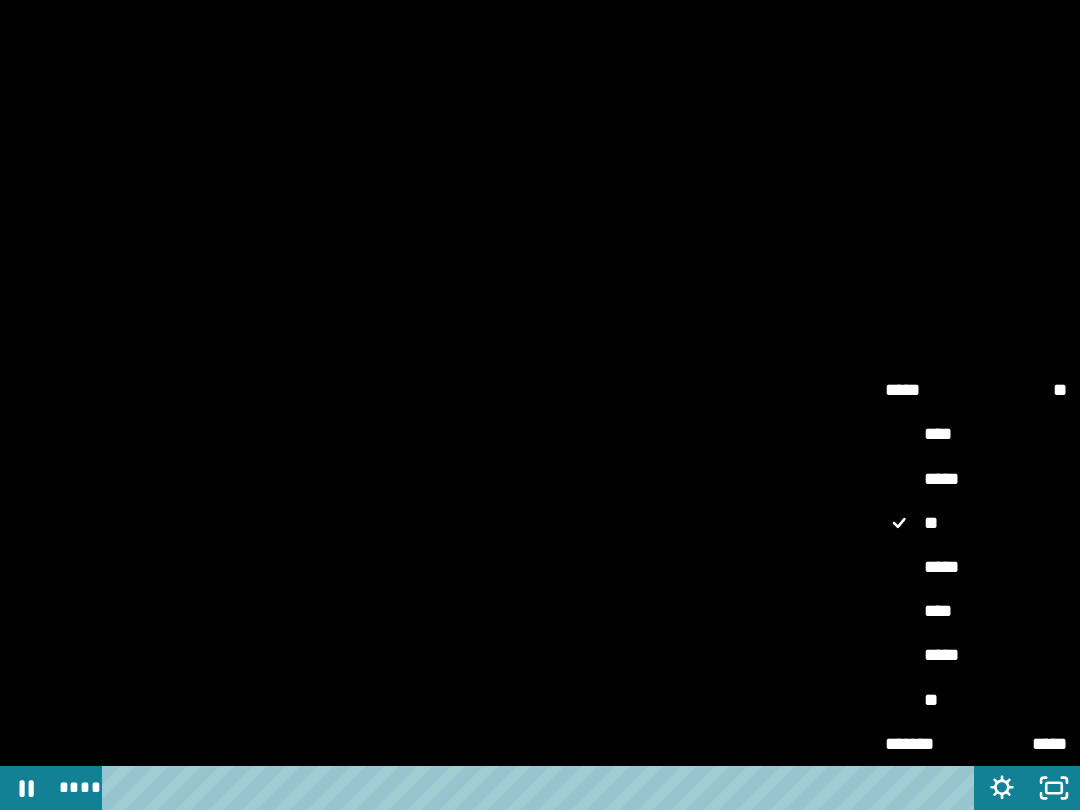click on "*****" at bounding box center (976, 655) 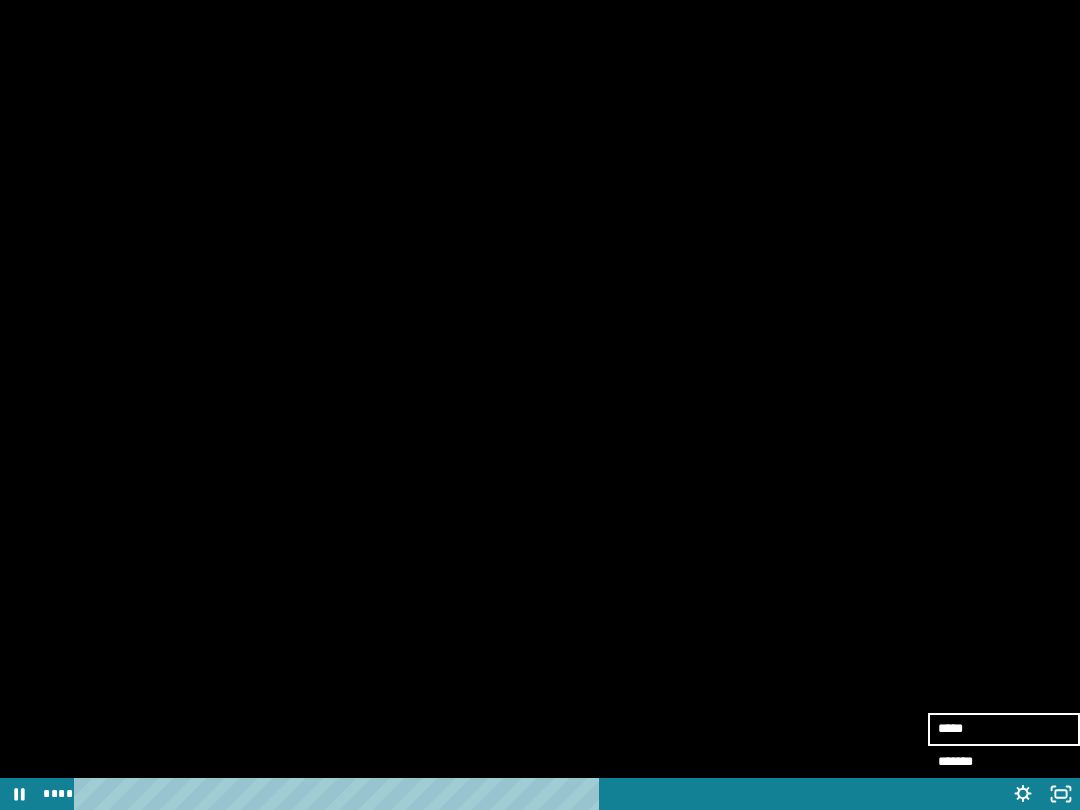 scroll, scrollTop: 1936, scrollLeft: 0, axis: vertical 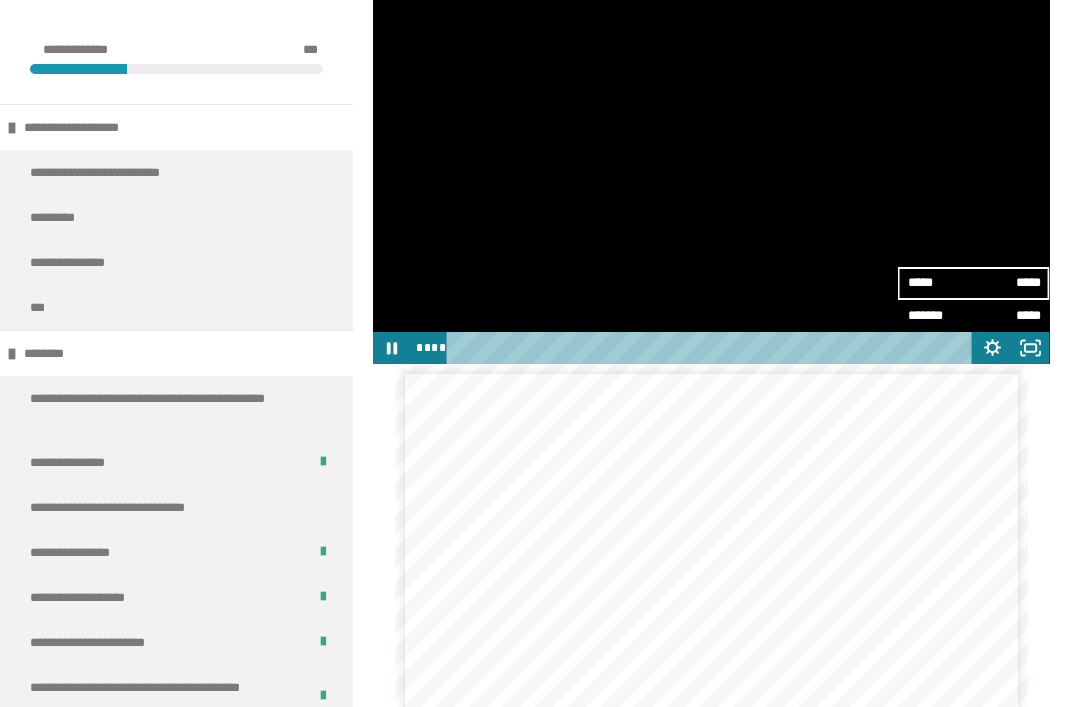 click at bounding box center [711, 173] 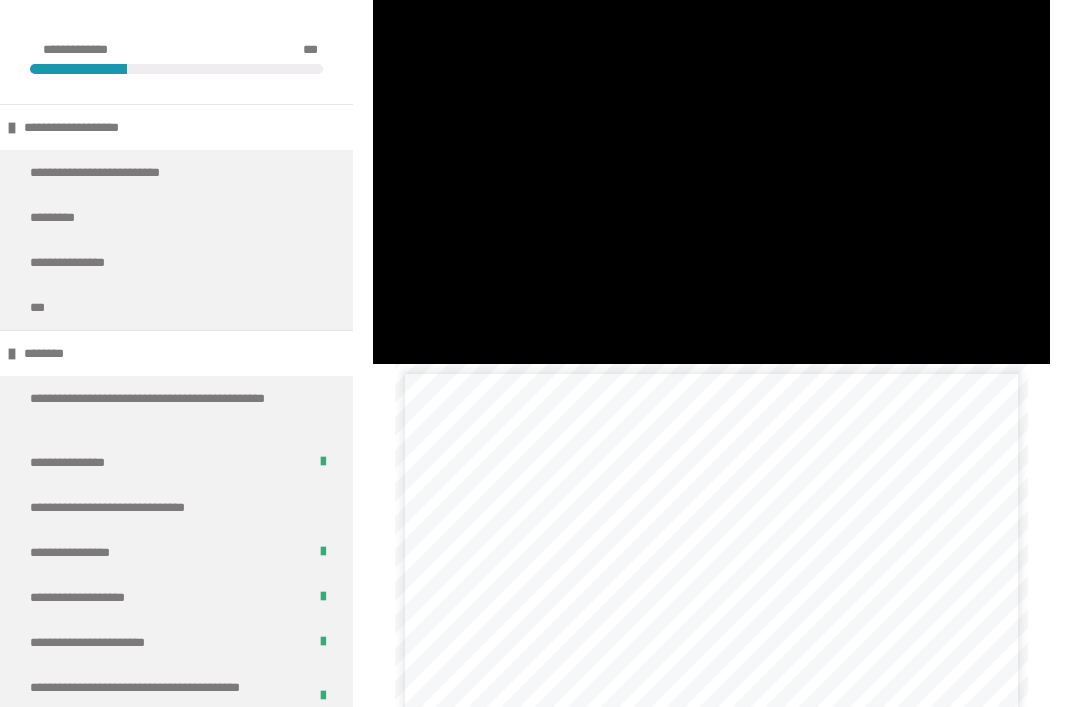 click at bounding box center (711, 173) 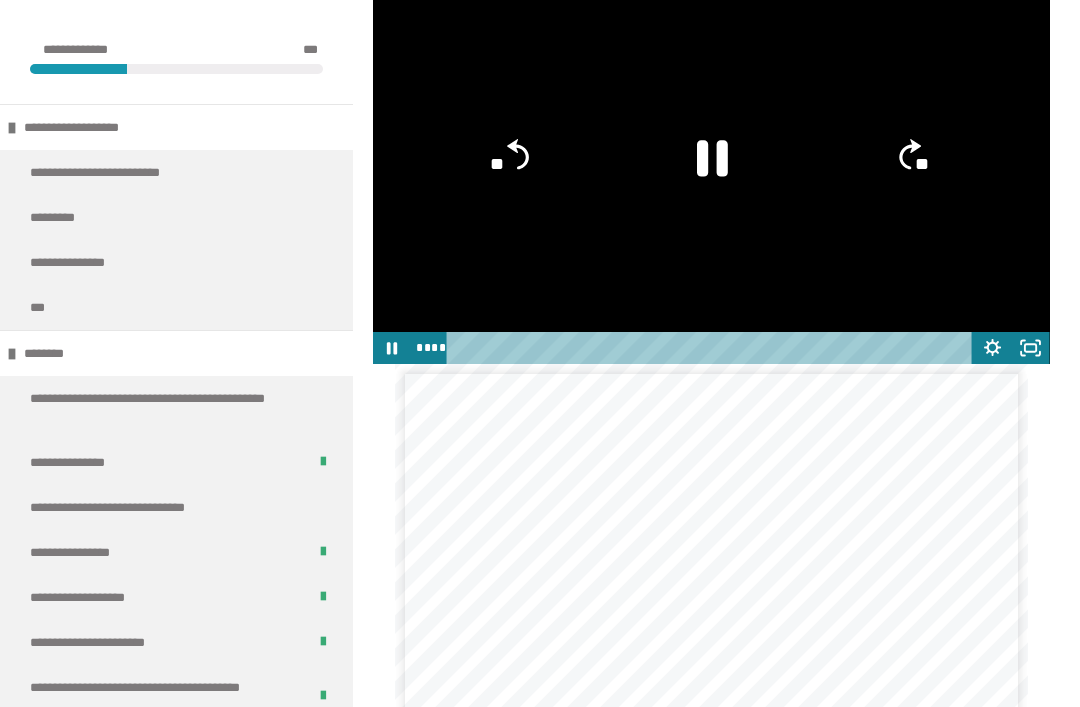 click 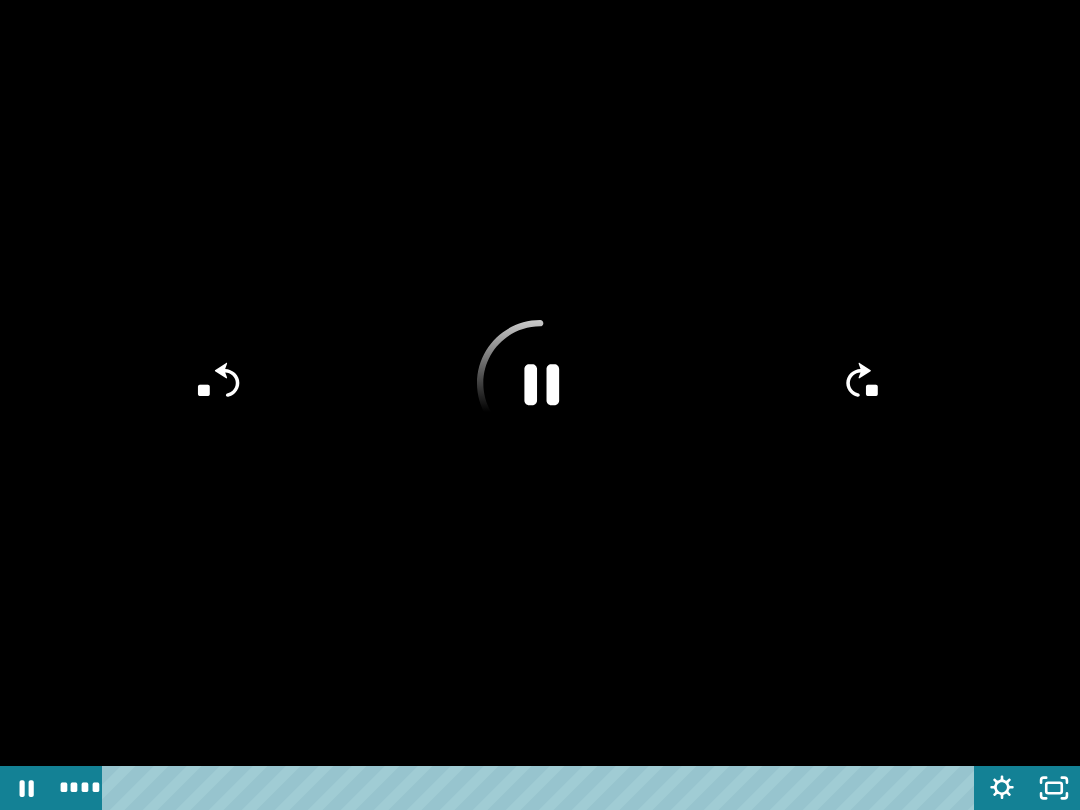 scroll, scrollTop: 0, scrollLeft: 0, axis: both 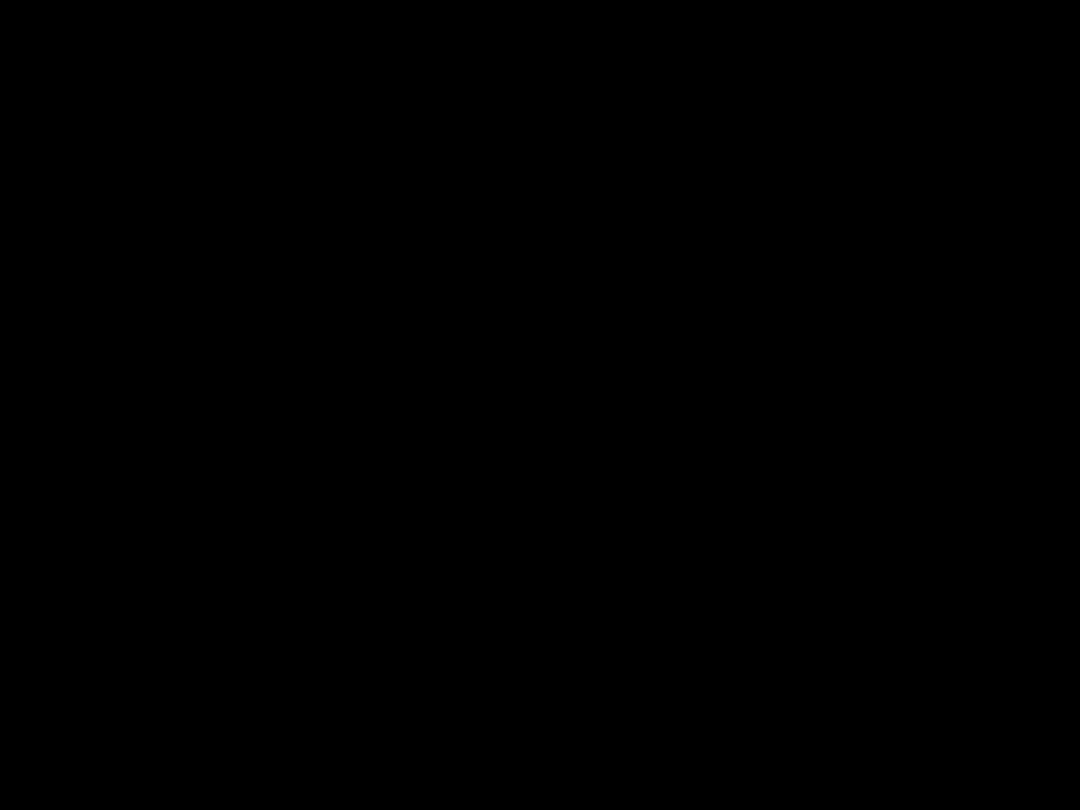 click at bounding box center [540, 405] 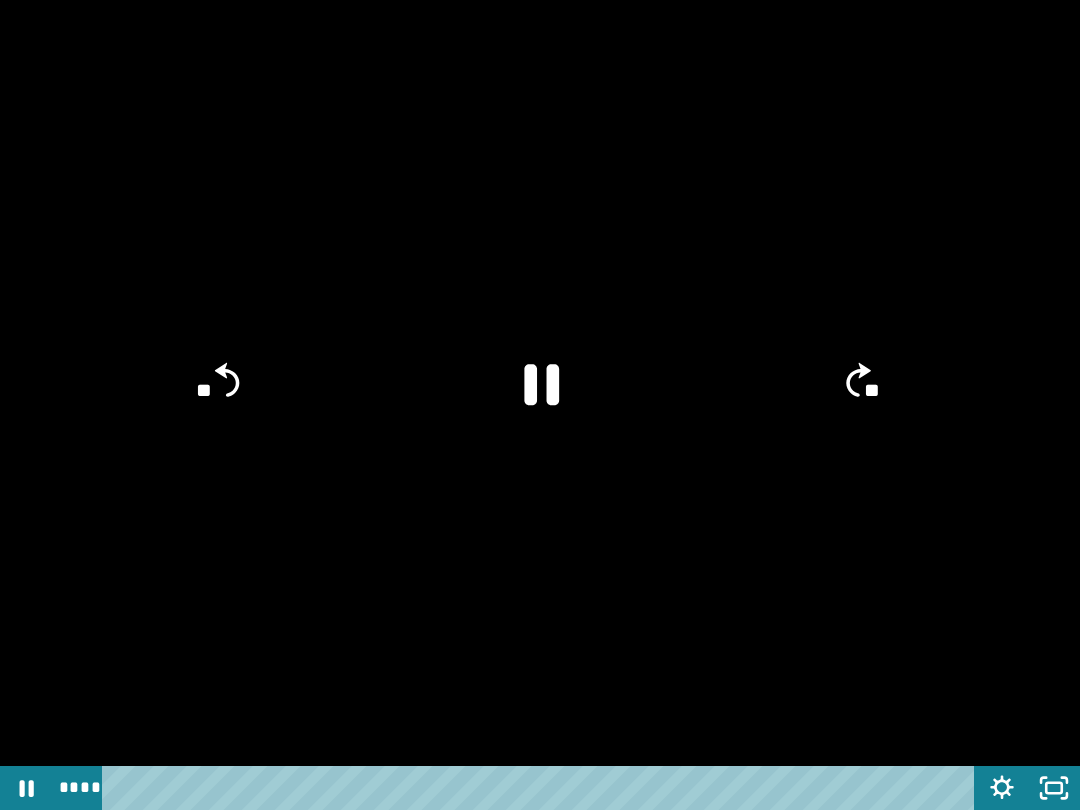 click at bounding box center [540, 405] 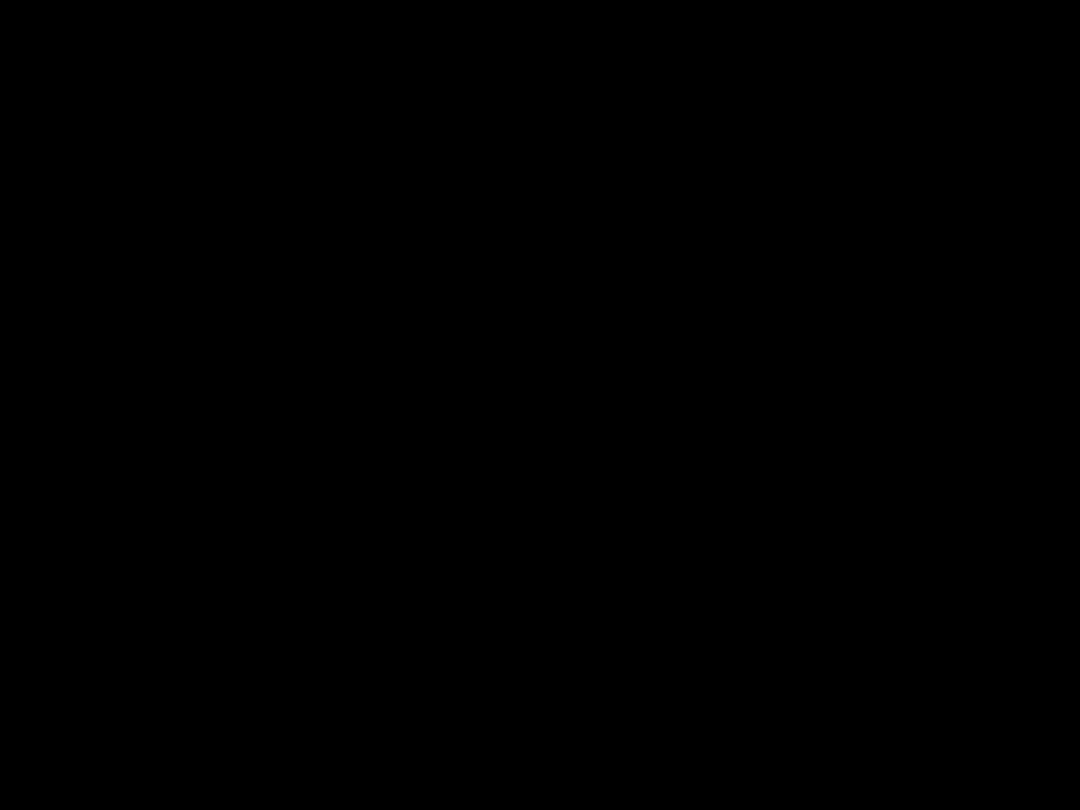 click at bounding box center [540, 405] 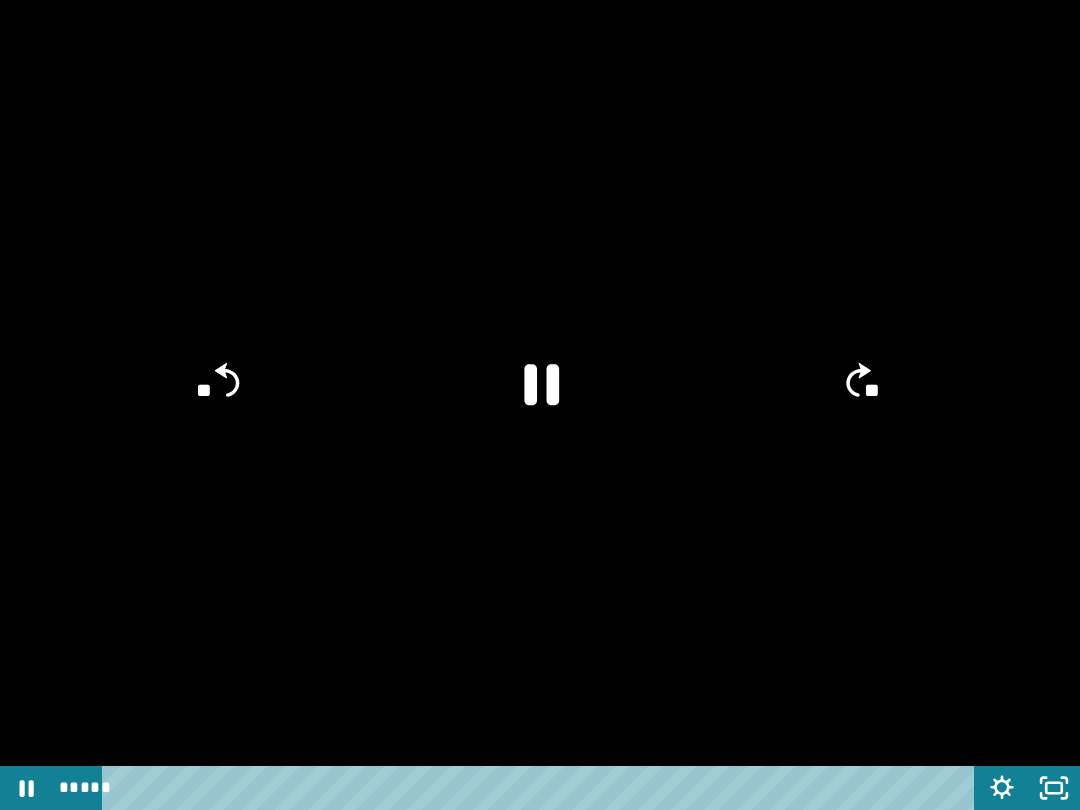 click at bounding box center (540, 405) 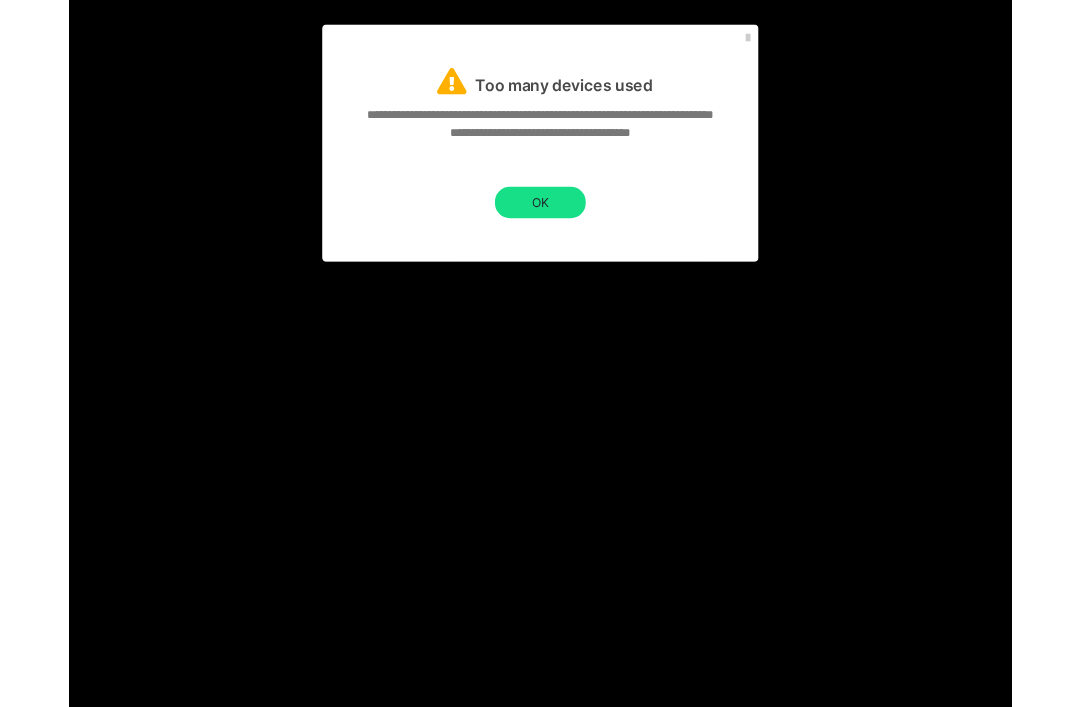 scroll, scrollTop: 1936, scrollLeft: 0, axis: vertical 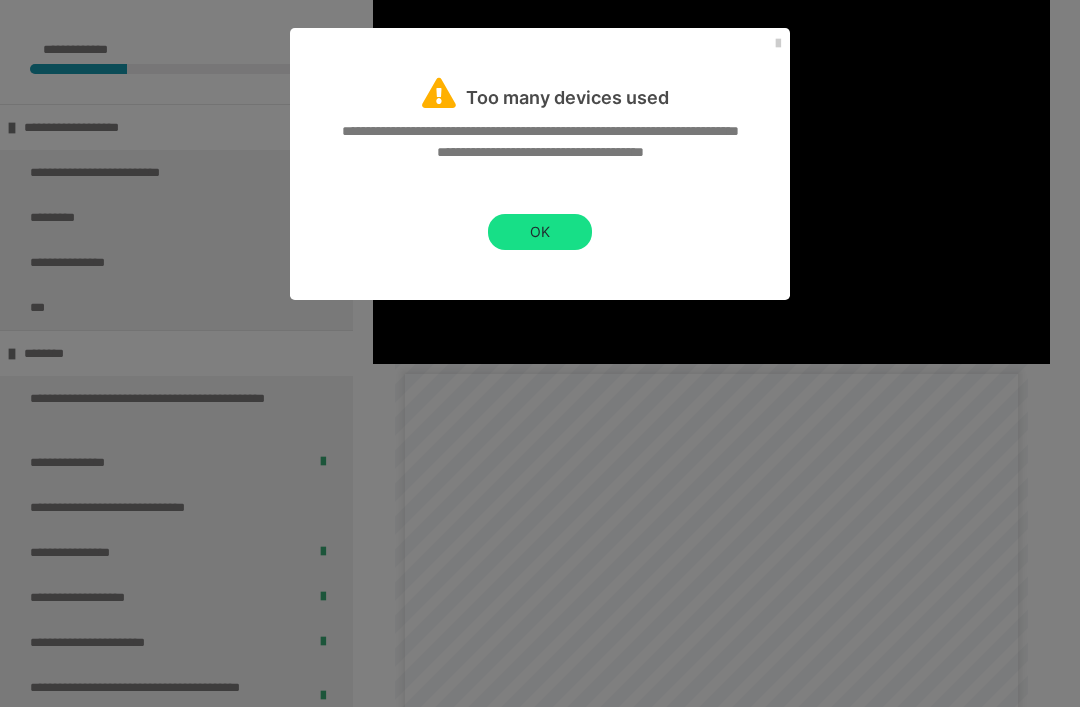 click on "OK" at bounding box center (540, 232) 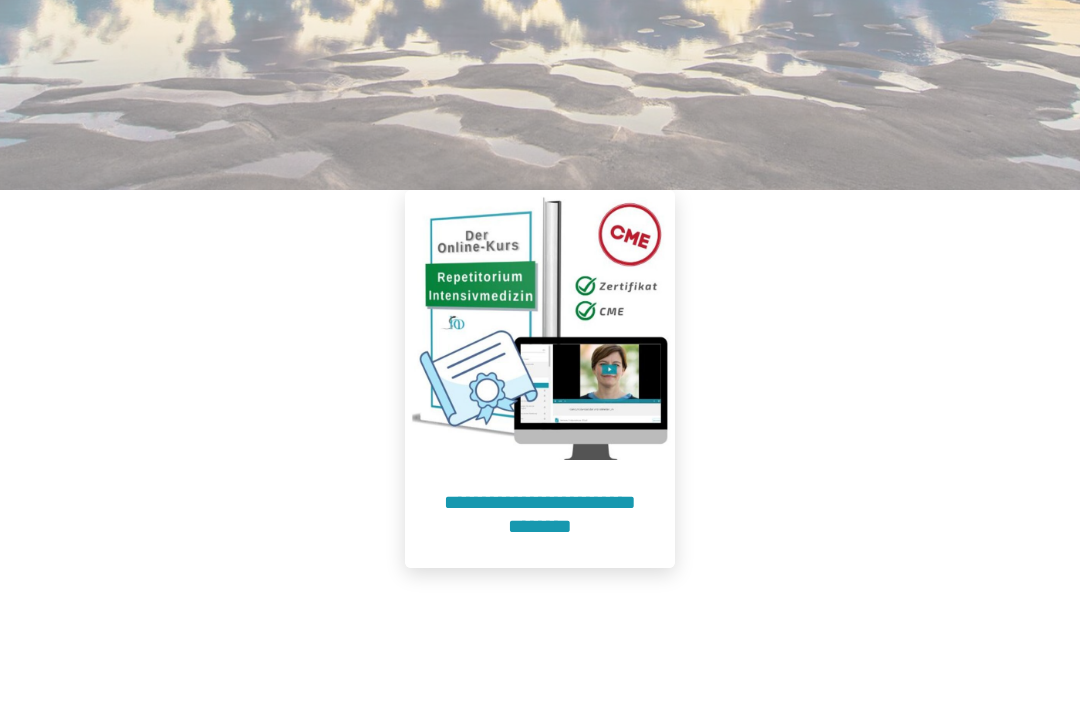 scroll, scrollTop: 510, scrollLeft: 0, axis: vertical 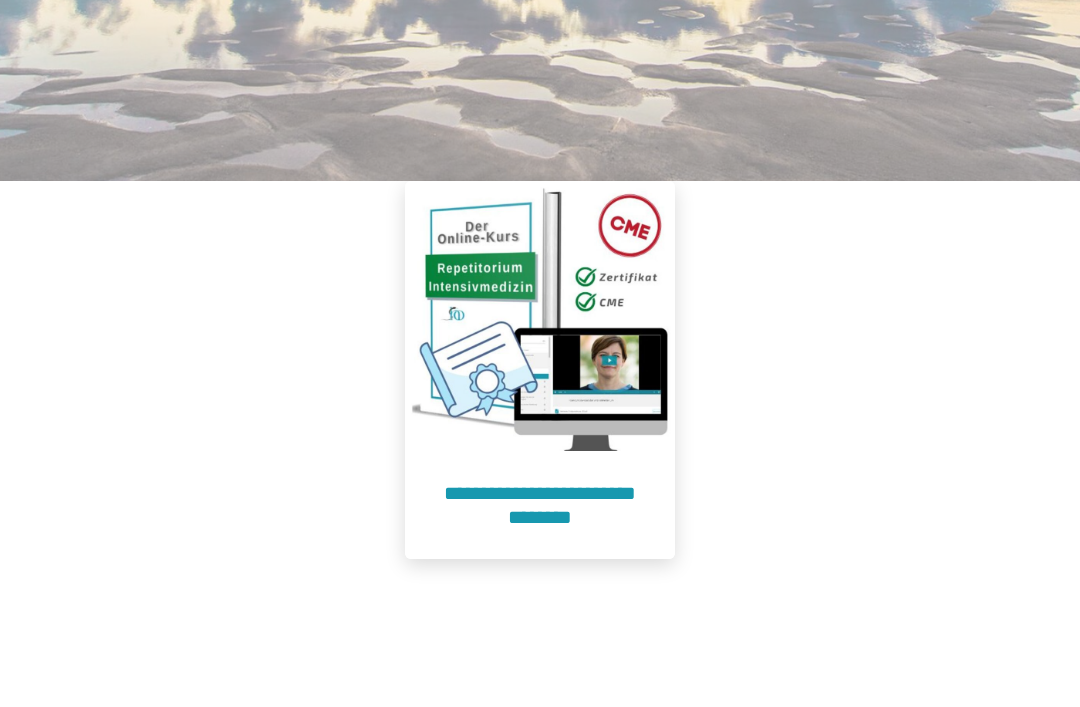click at bounding box center [540, 316] 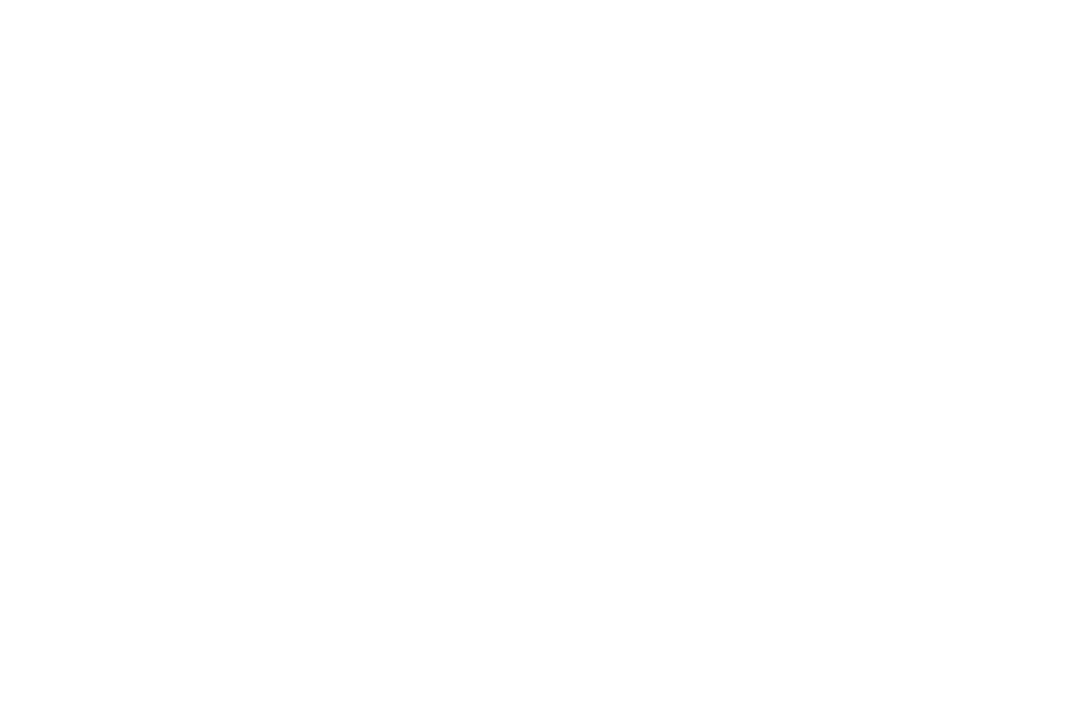 scroll, scrollTop: 91, scrollLeft: 0, axis: vertical 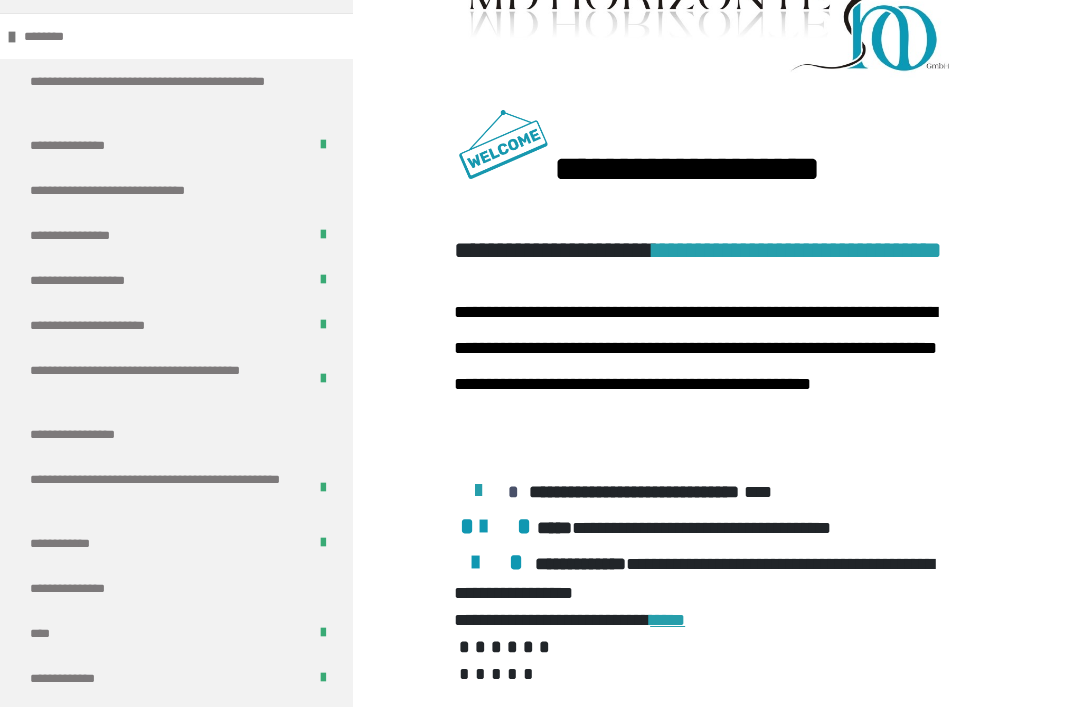 click on "**********" at bounding box center [75, 543] 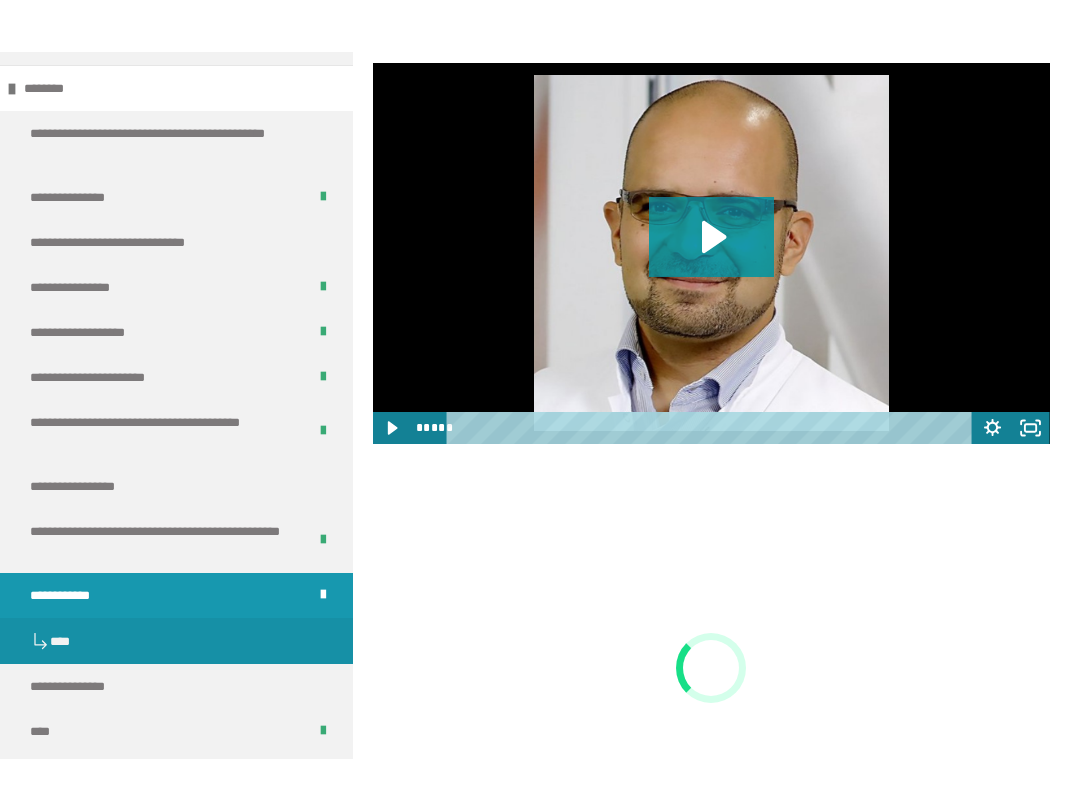 scroll, scrollTop: 1809, scrollLeft: 0, axis: vertical 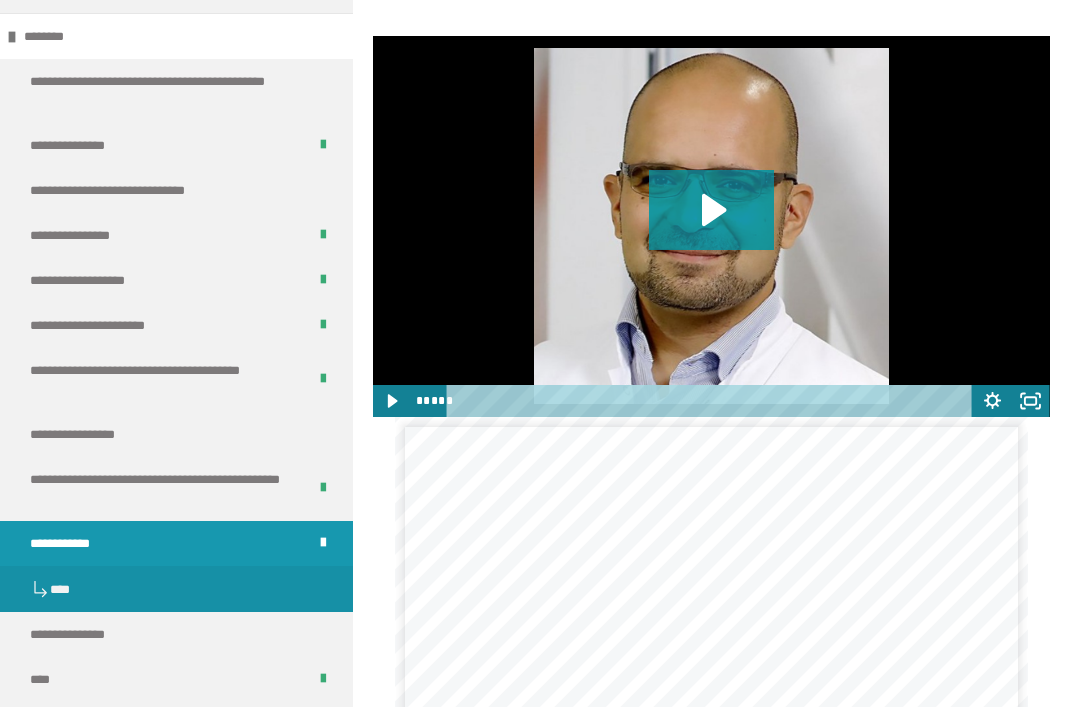 click 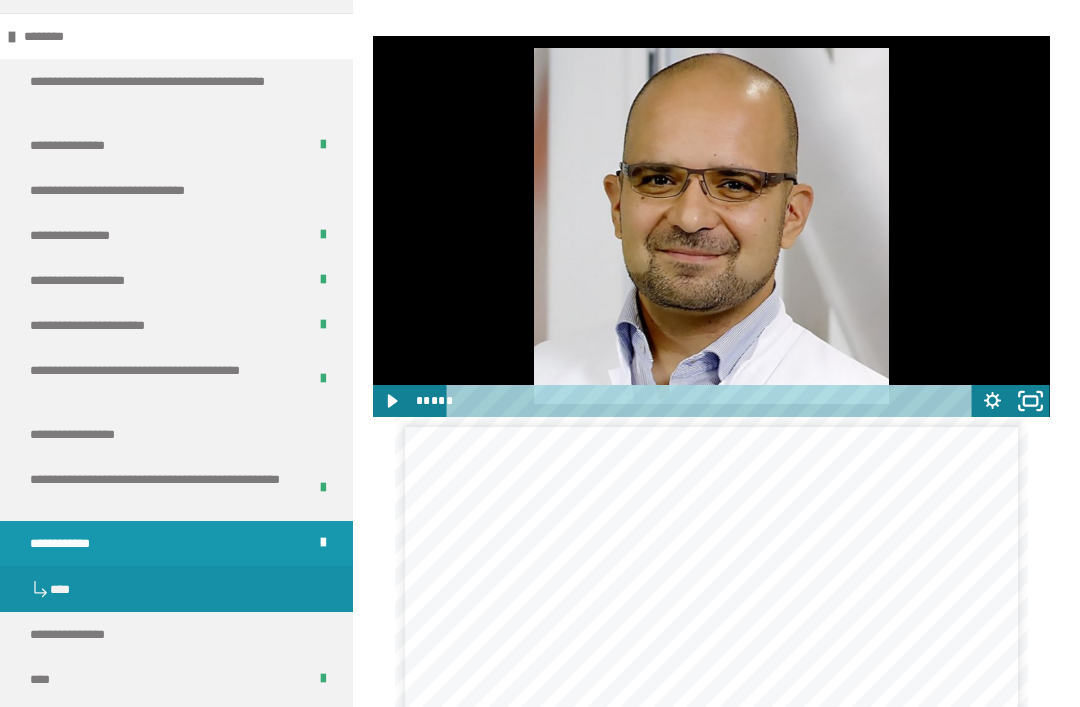 click 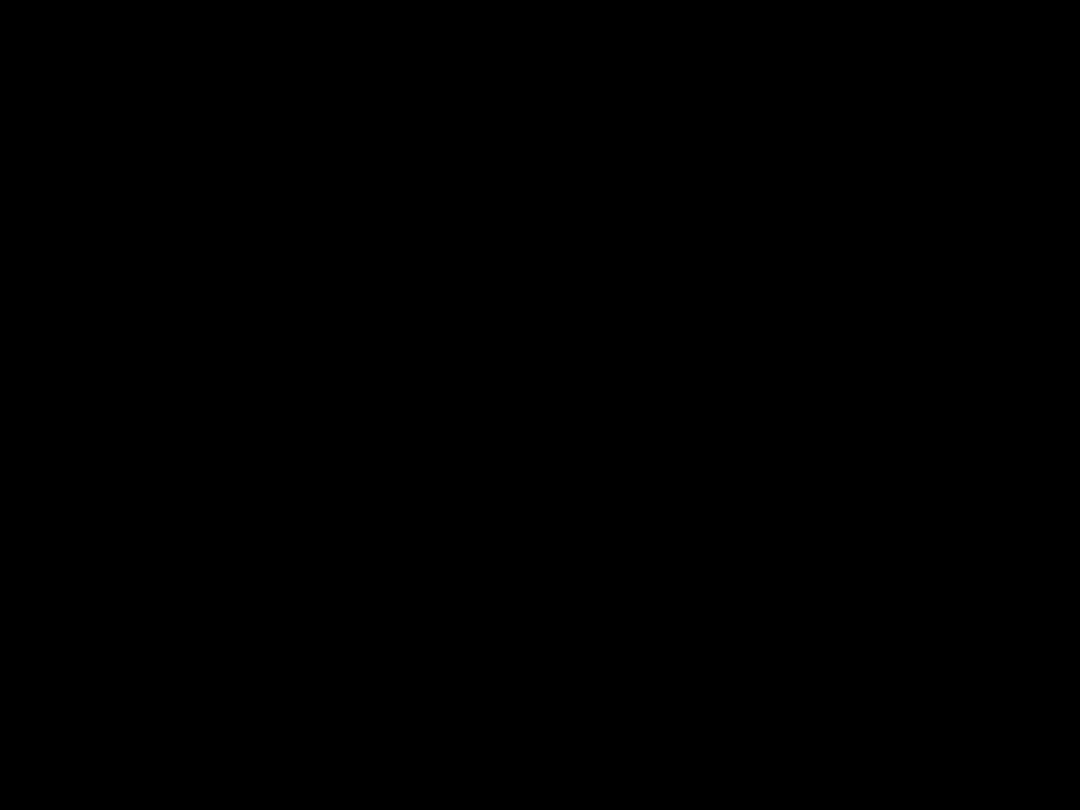 scroll, scrollTop: 0, scrollLeft: 0, axis: both 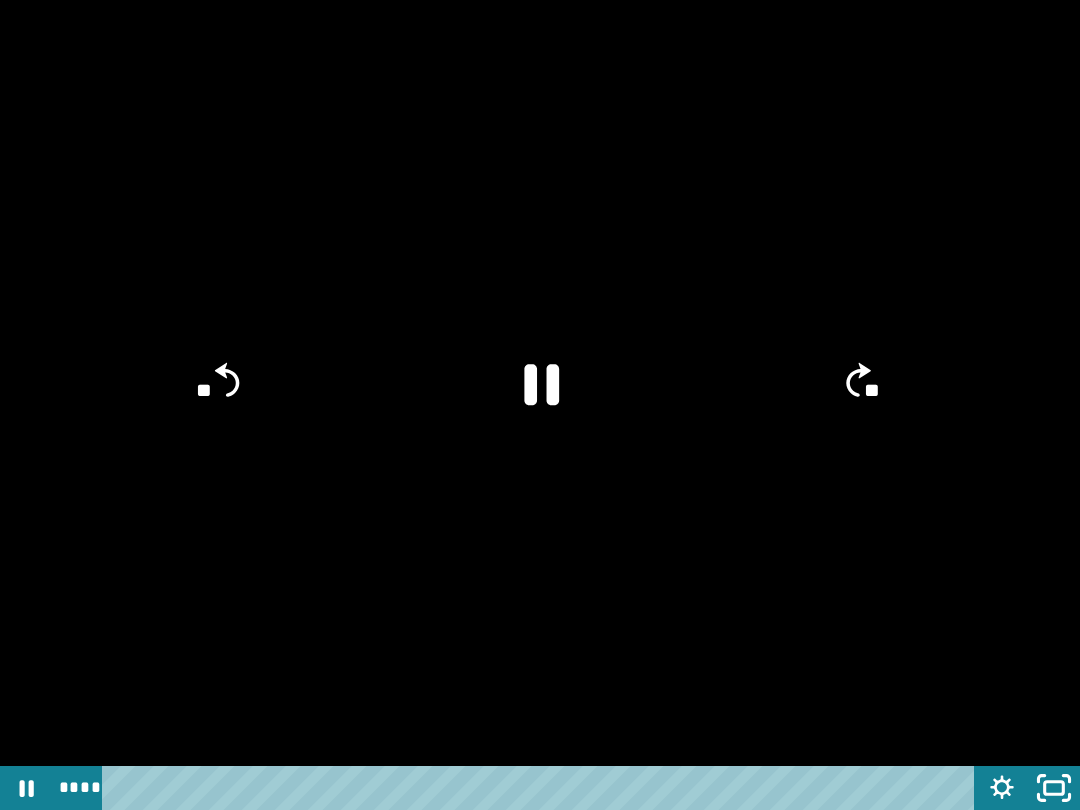 click 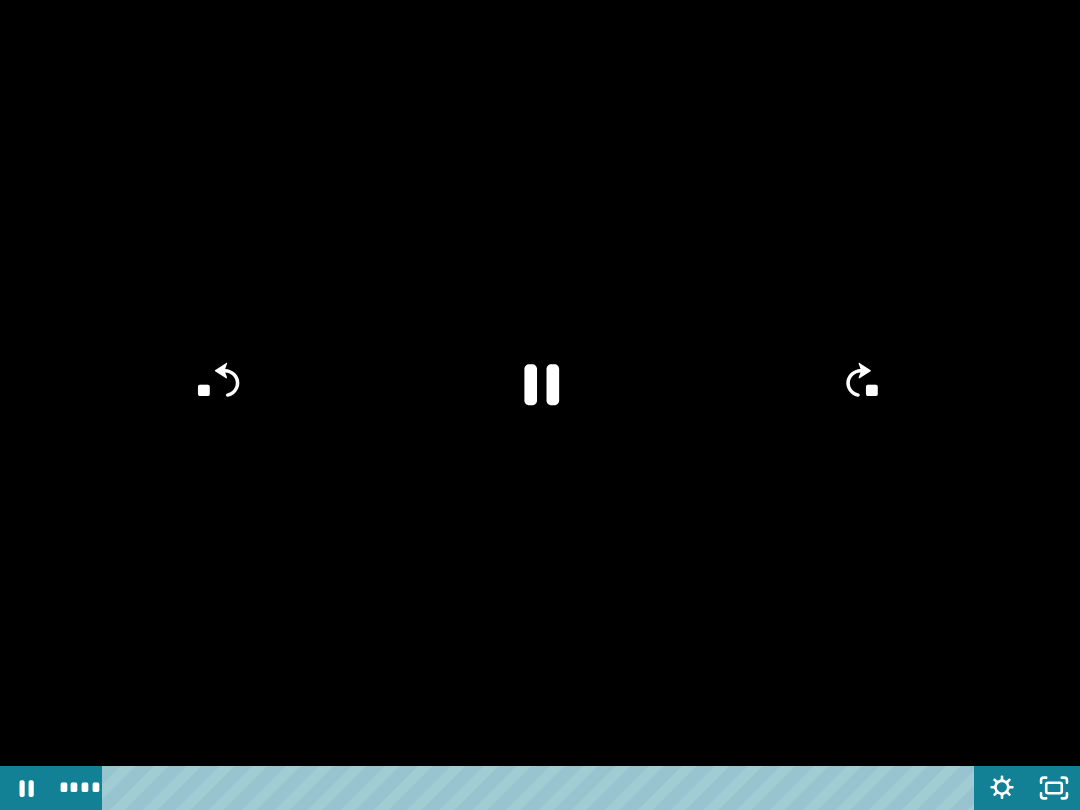 scroll, scrollTop: 1809, scrollLeft: 0, axis: vertical 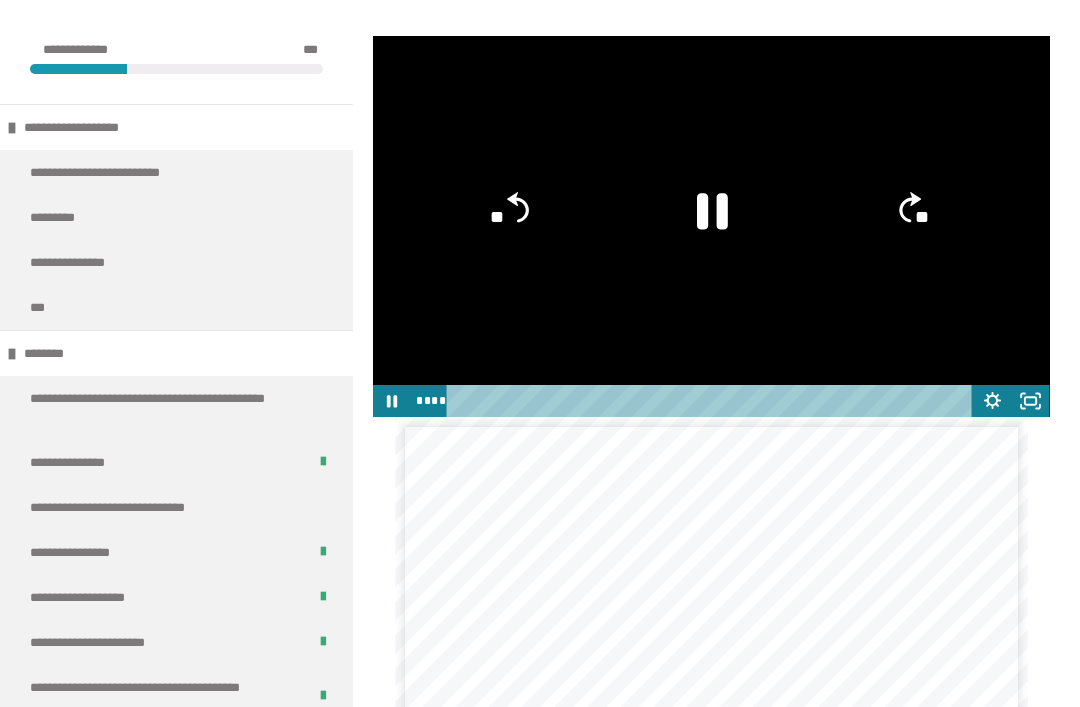 click 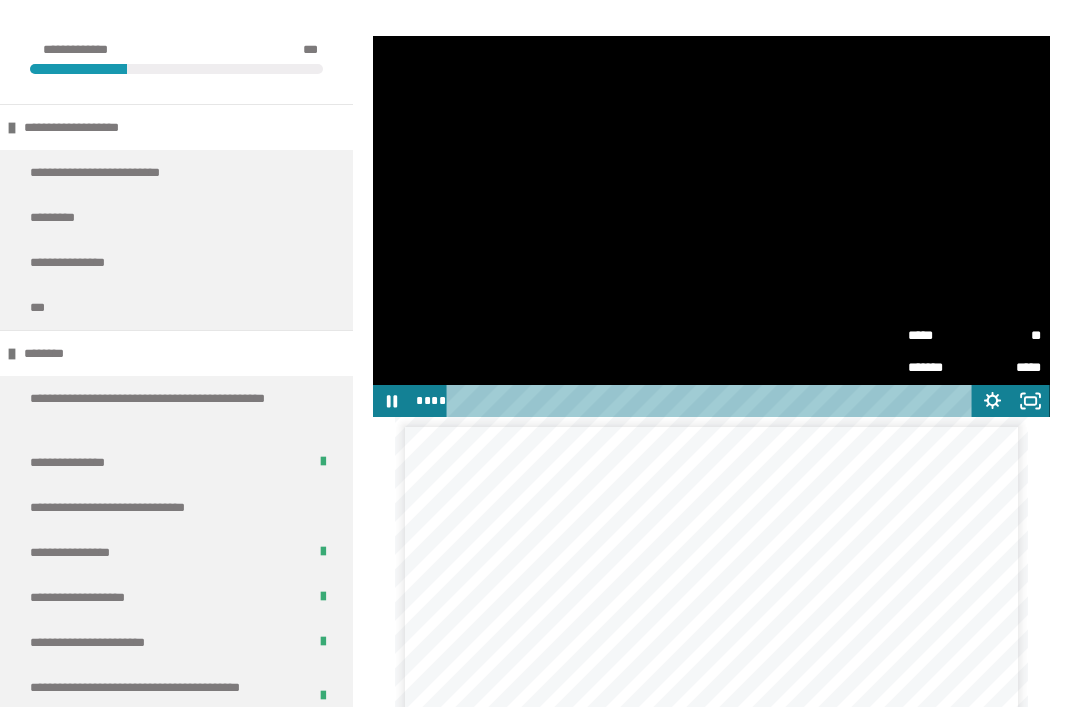click on "**" at bounding box center (1007, 334) 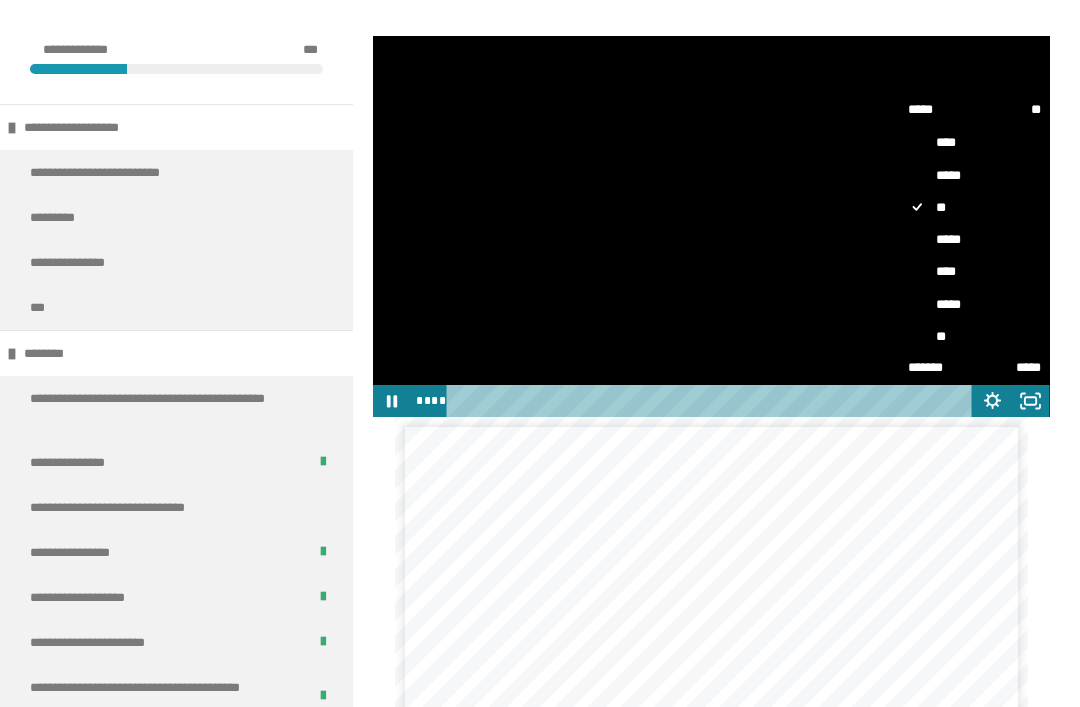 click on "*****" at bounding box center (974, 304) 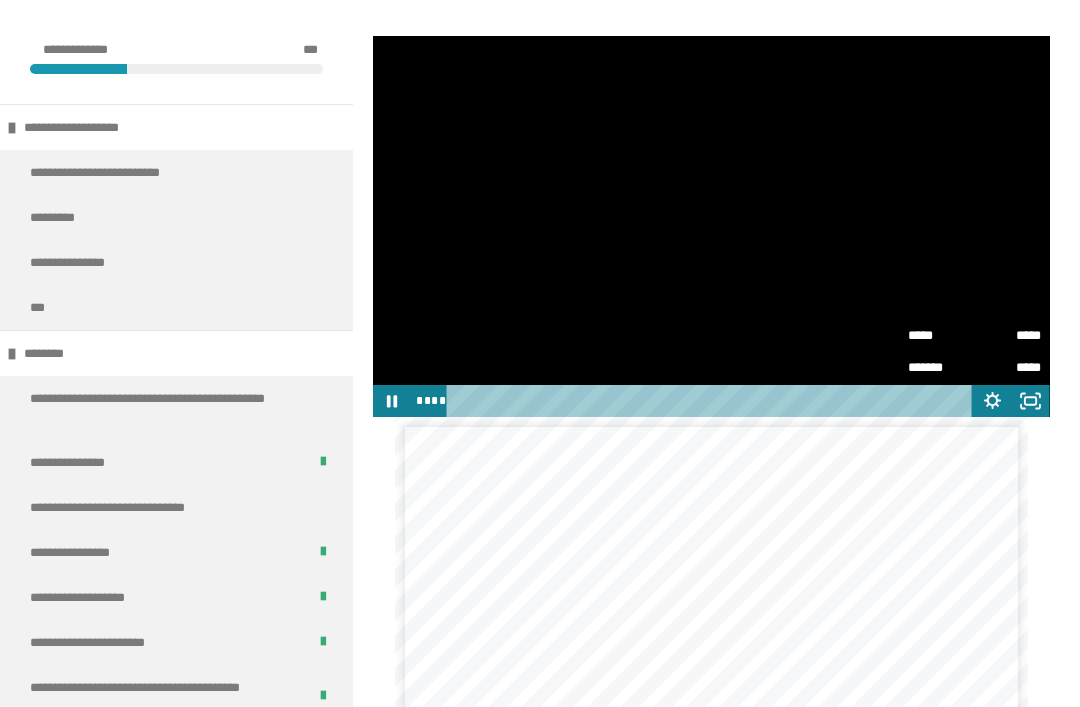 click 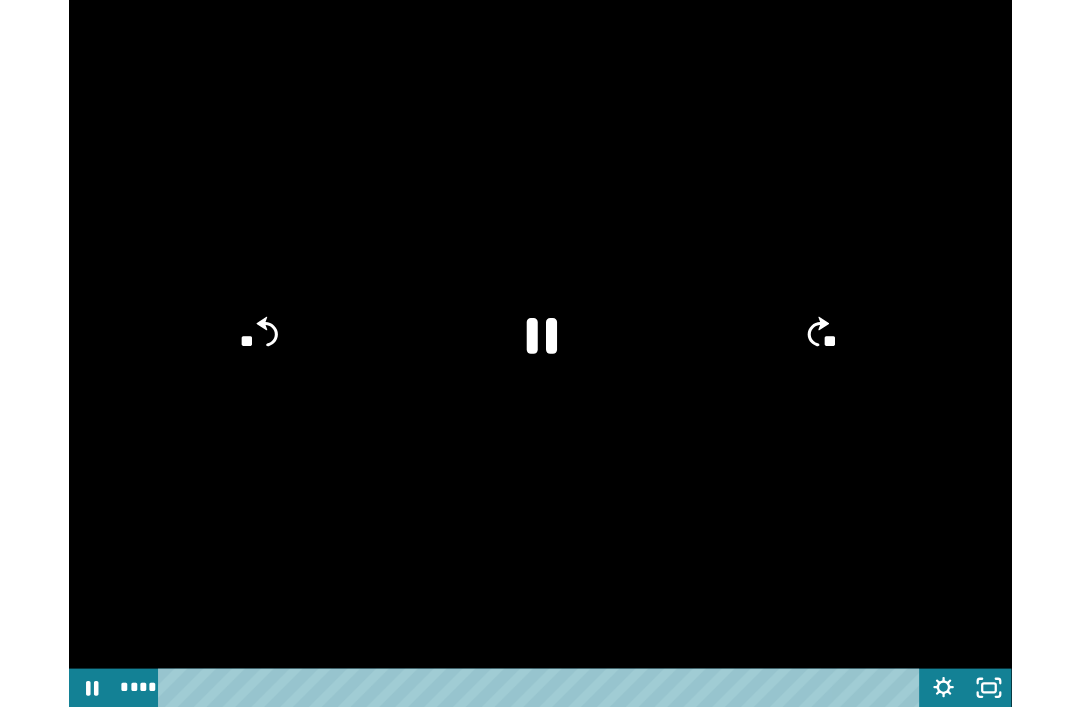 scroll, scrollTop: 0, scrollLeft: 0, axis: both 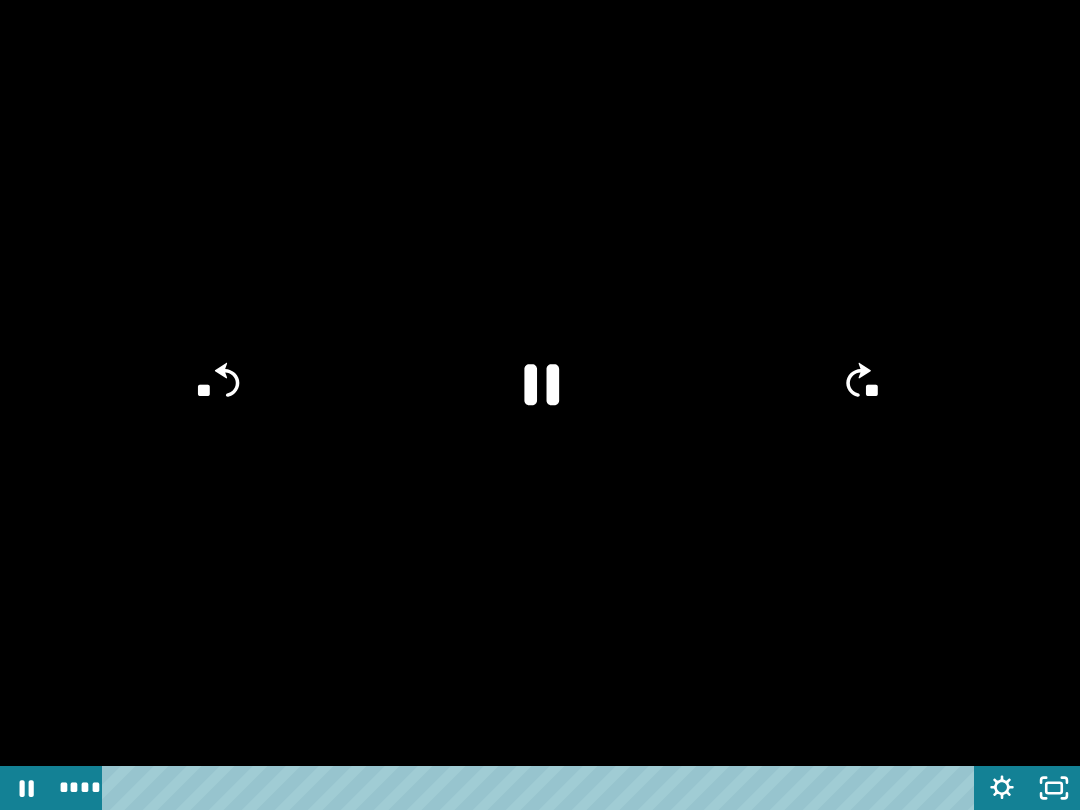 click at bounding box center [540, 405] 